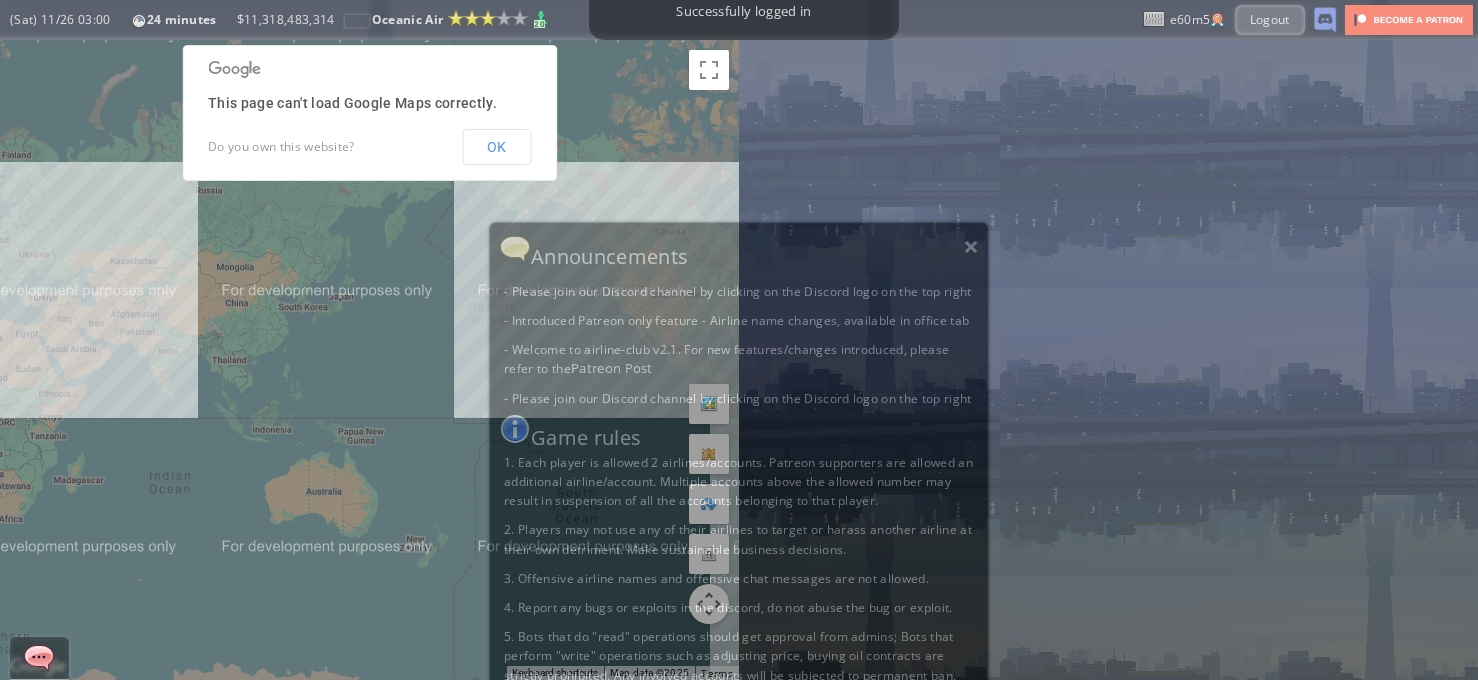 scroll, scrollTop: 0, scrollLeft: 0, axis: both 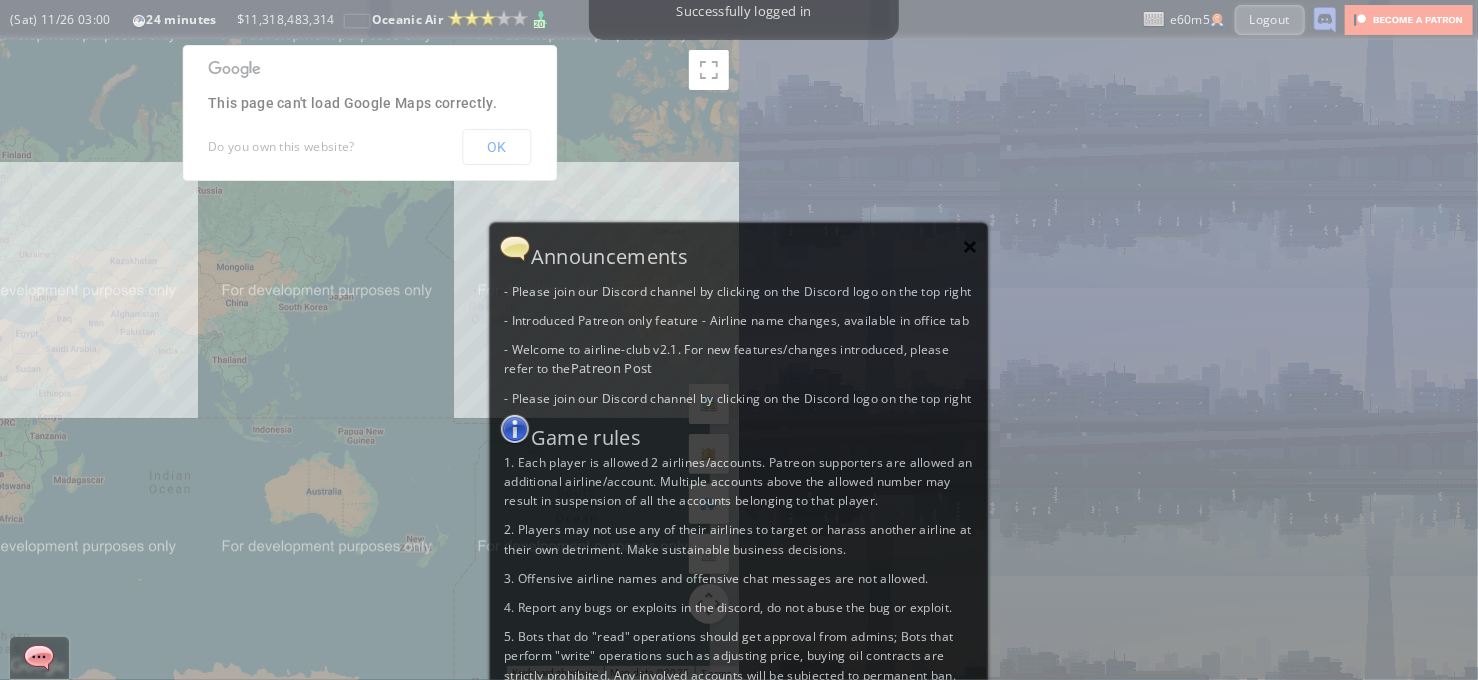 click on "×" at bounding box center (971, 246) 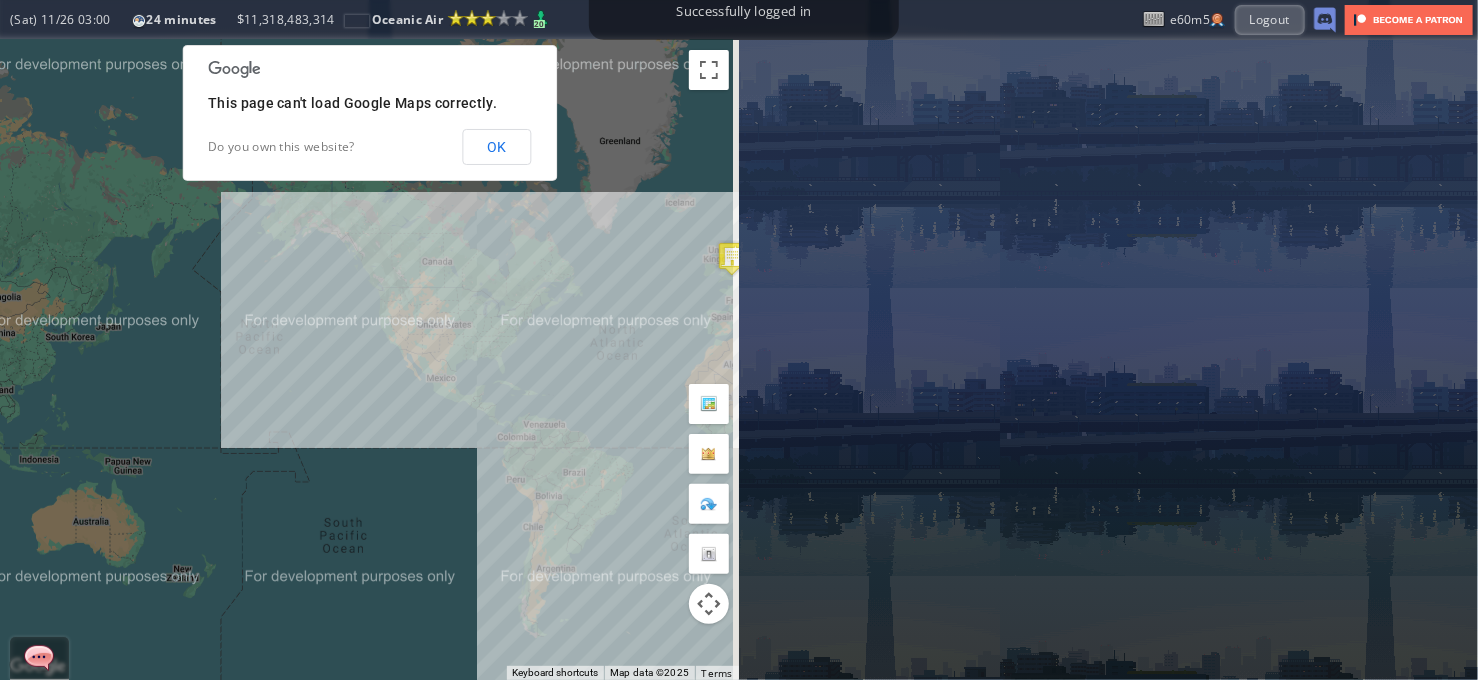 drag, startPoint x: 444, startPoint y: 337, endPoint x: 585, endPoint y: 433, distance: 170.57843 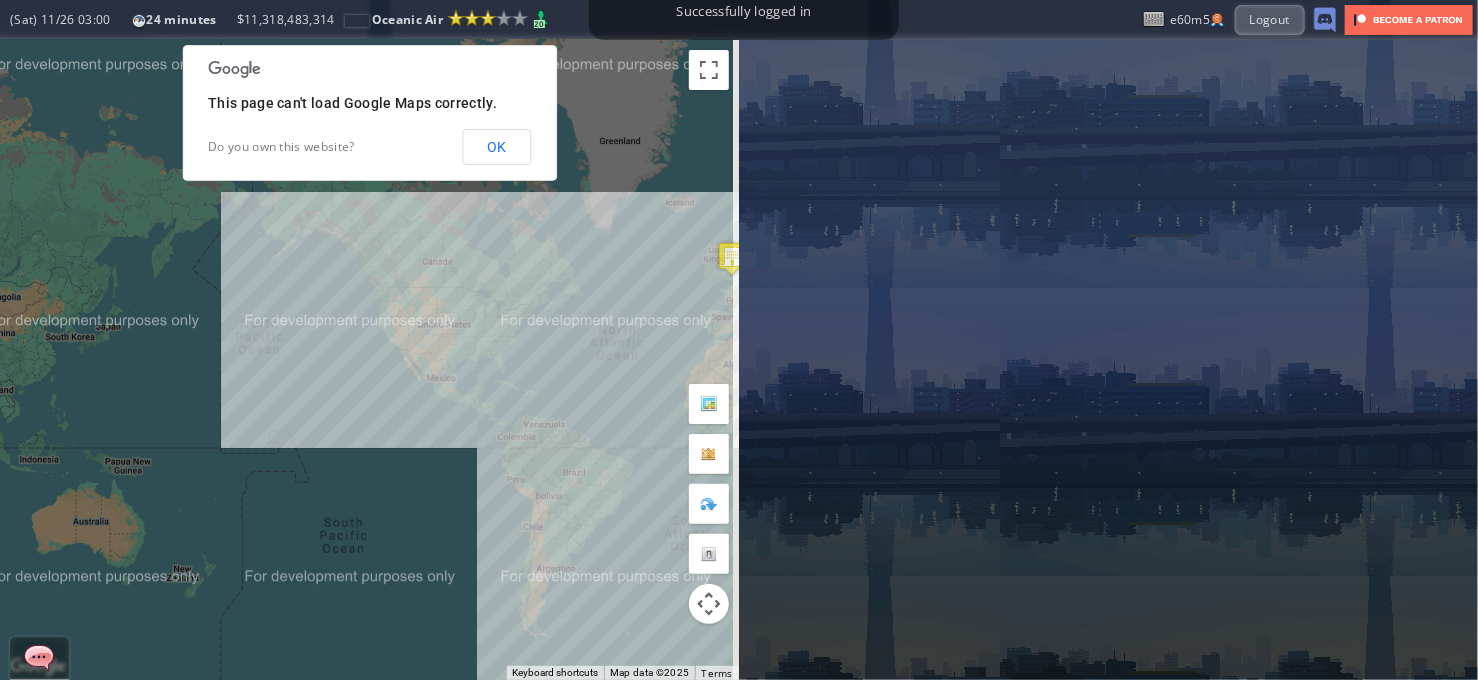 click on "To navigate, press the arrow keys." at bounding box center (369, 360) 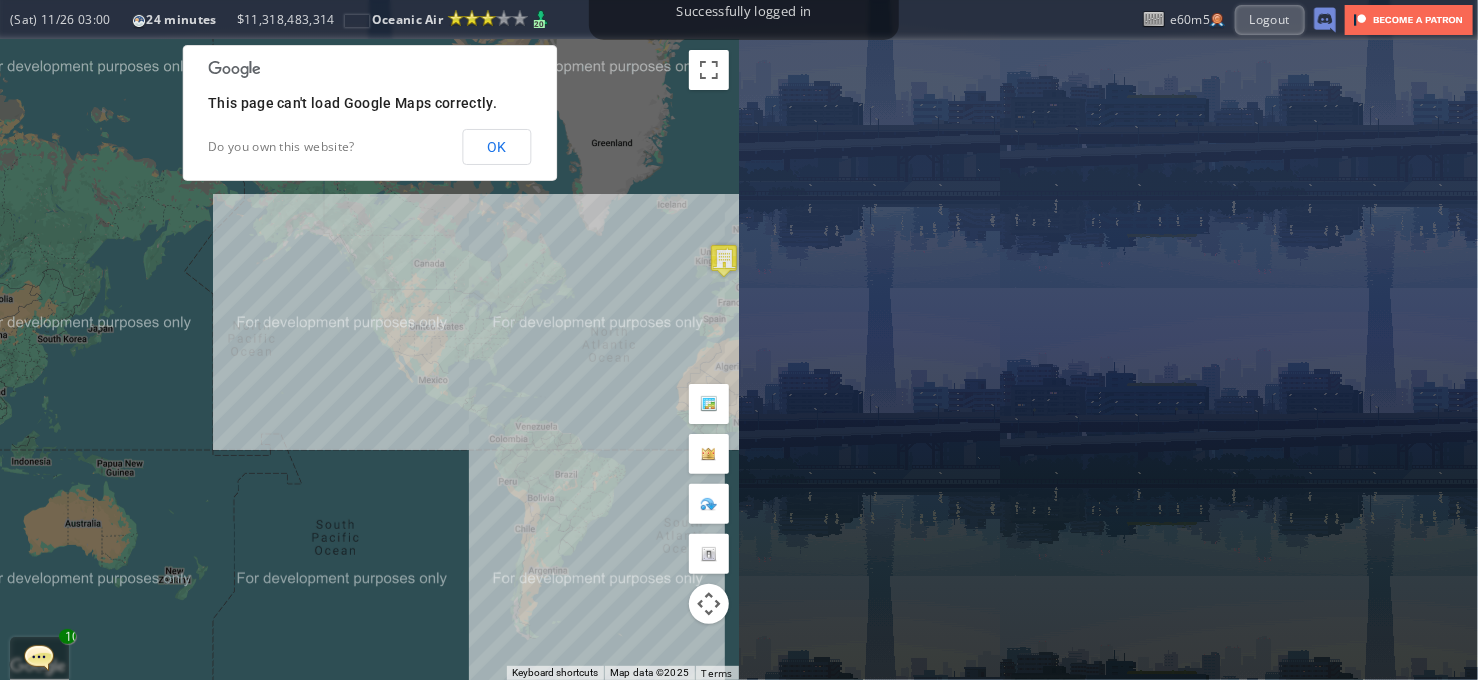 click on "To navigate, press the arrow keys." at bounding box center [369, 360] 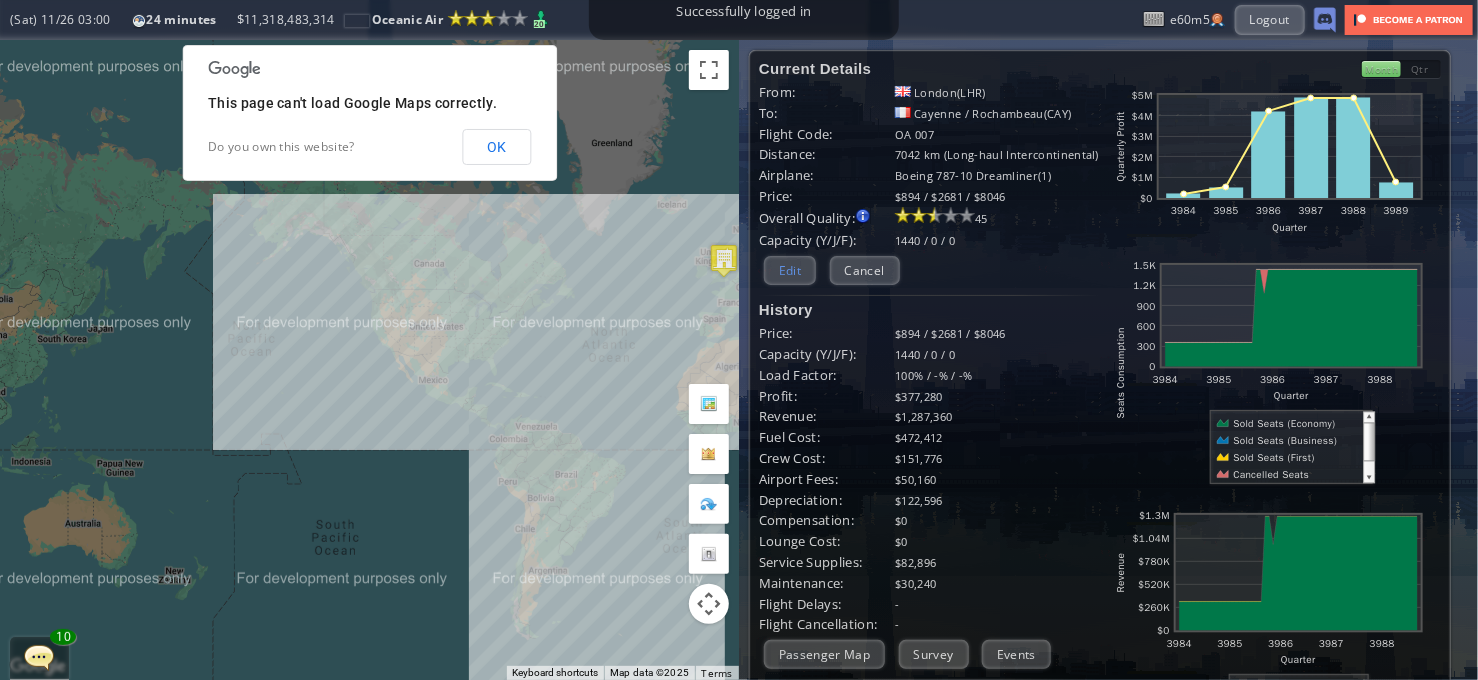 click on "Edit" at bounding box center [790, 270] 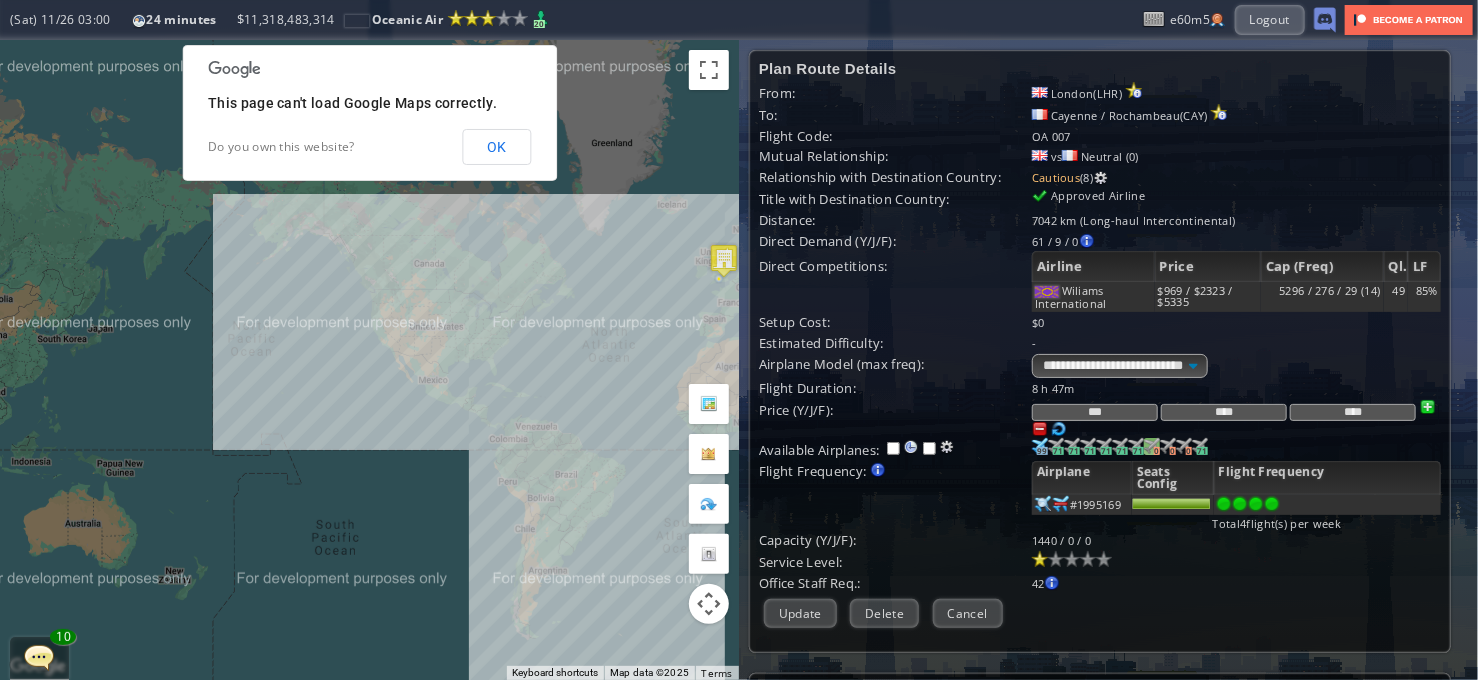 click at bounding box center [1040, 446] 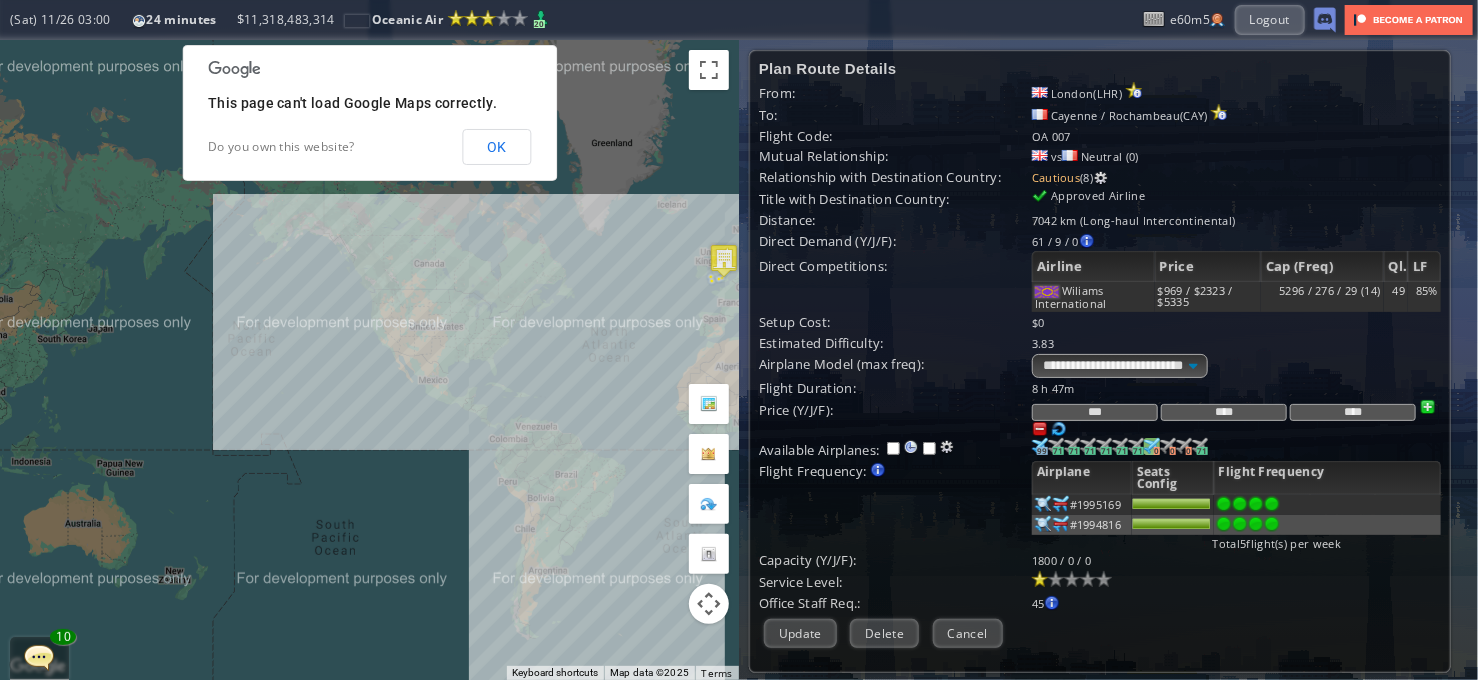 click at bounding box center (1272, 504) 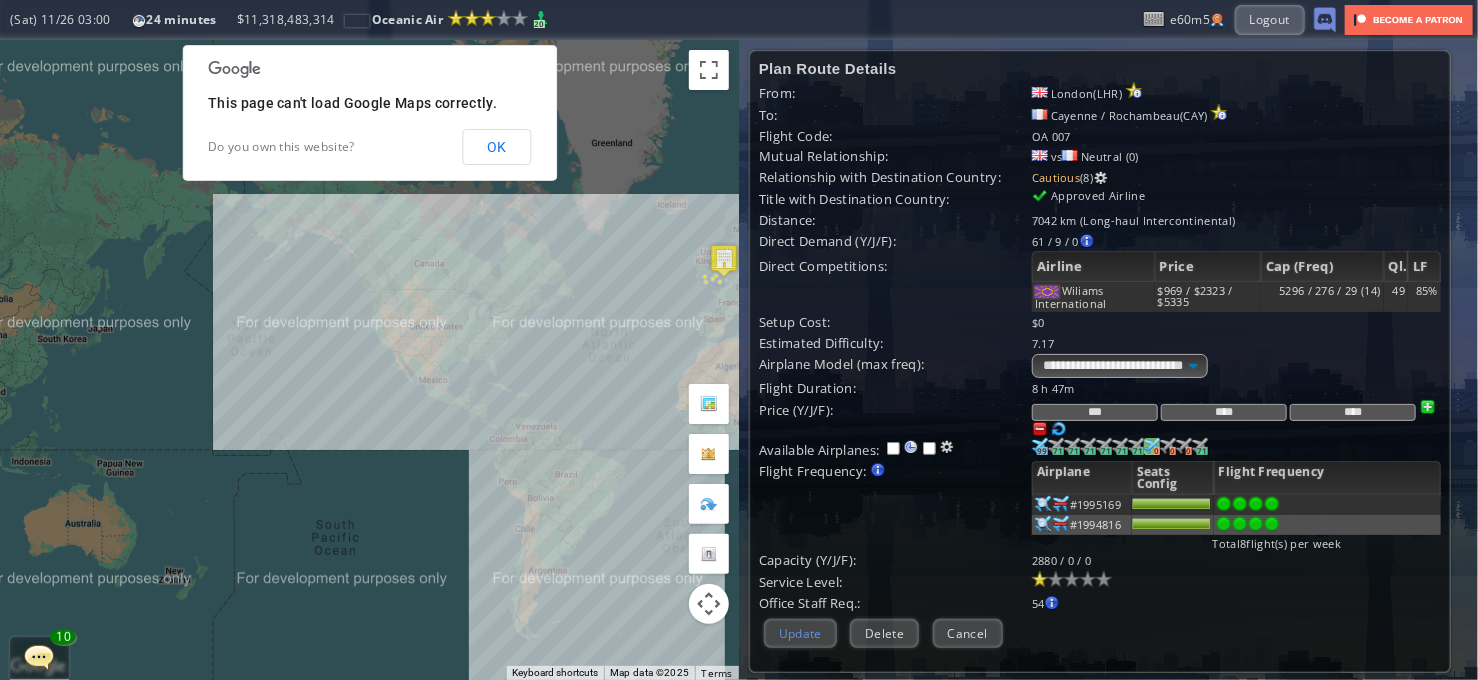 click on "Update" at bounding box center (800, 633) 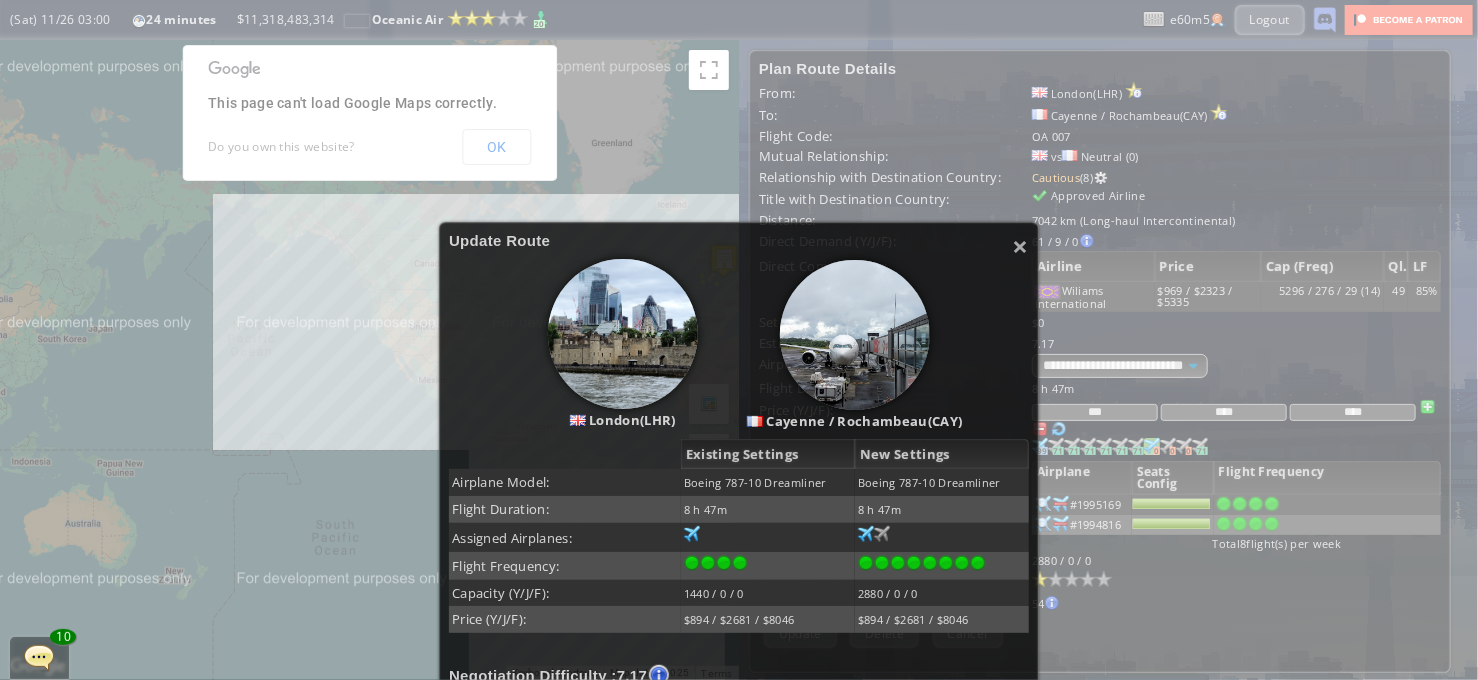 scroll, scrollTop: 400, scrollLeft: 0, axis: vertical 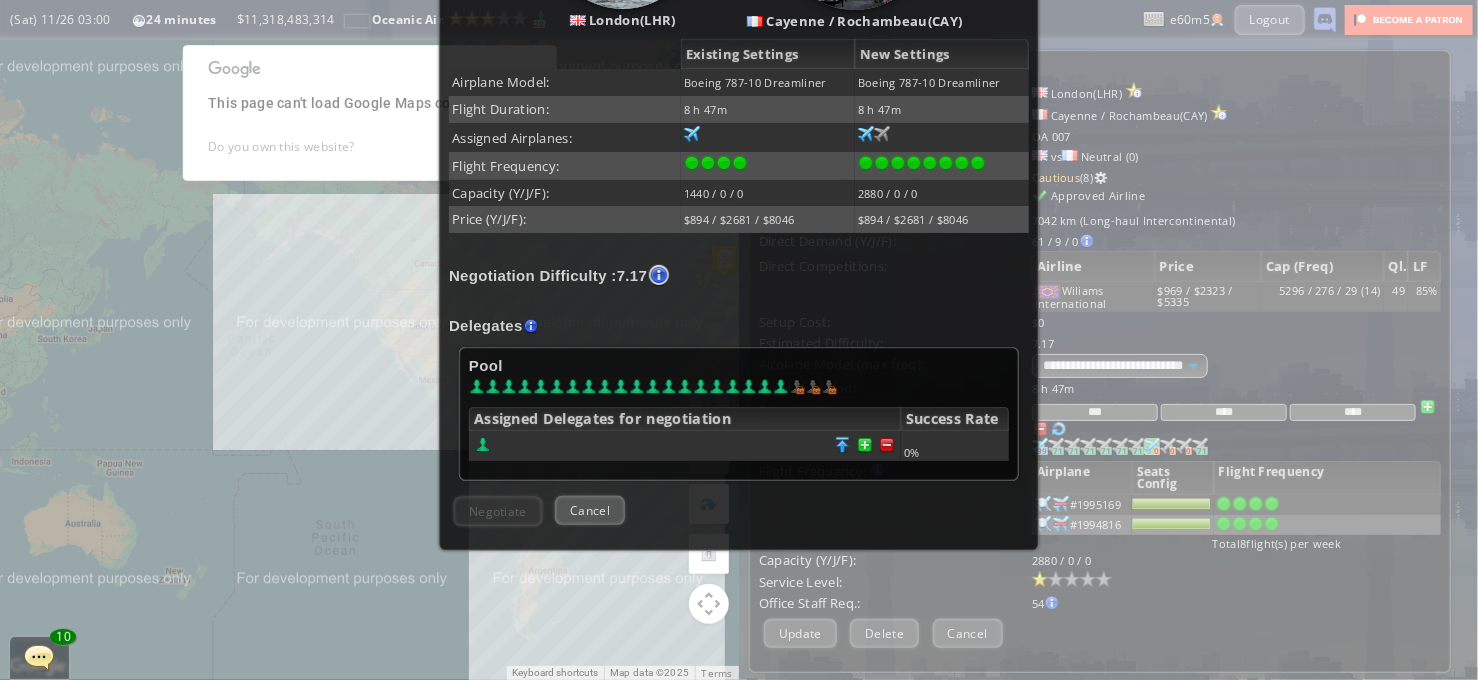 click at bounding box center (685, 446) 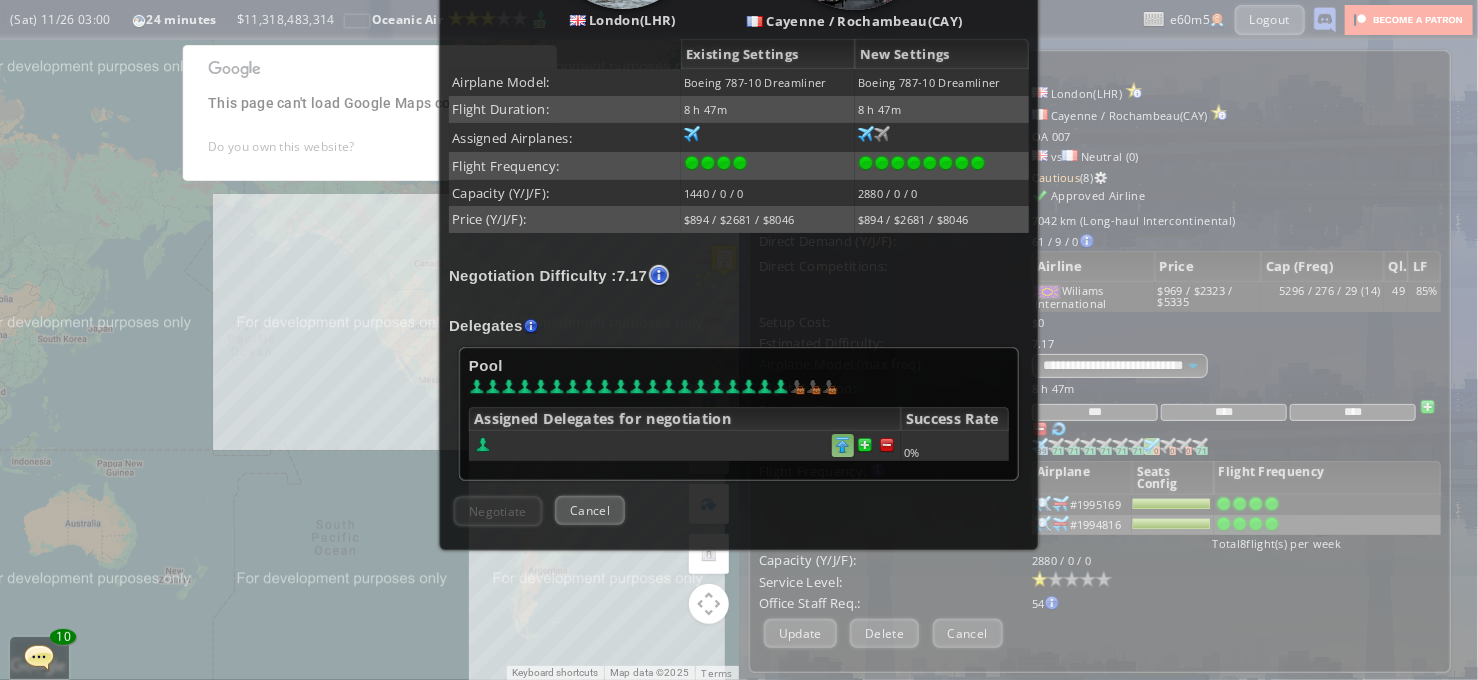 click at bounding box center (843, 445) 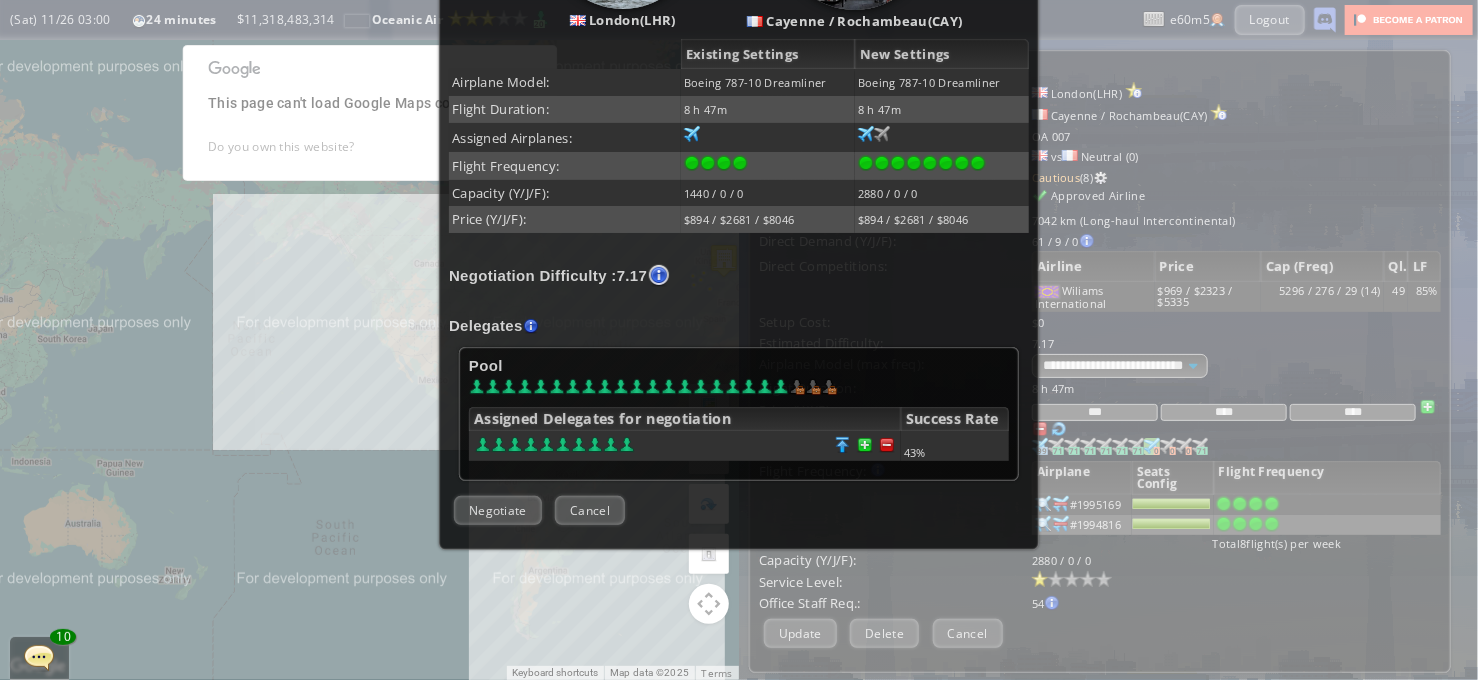 click on "Confirm
Negotiate
Cancel" at bounding box center (739, 510) 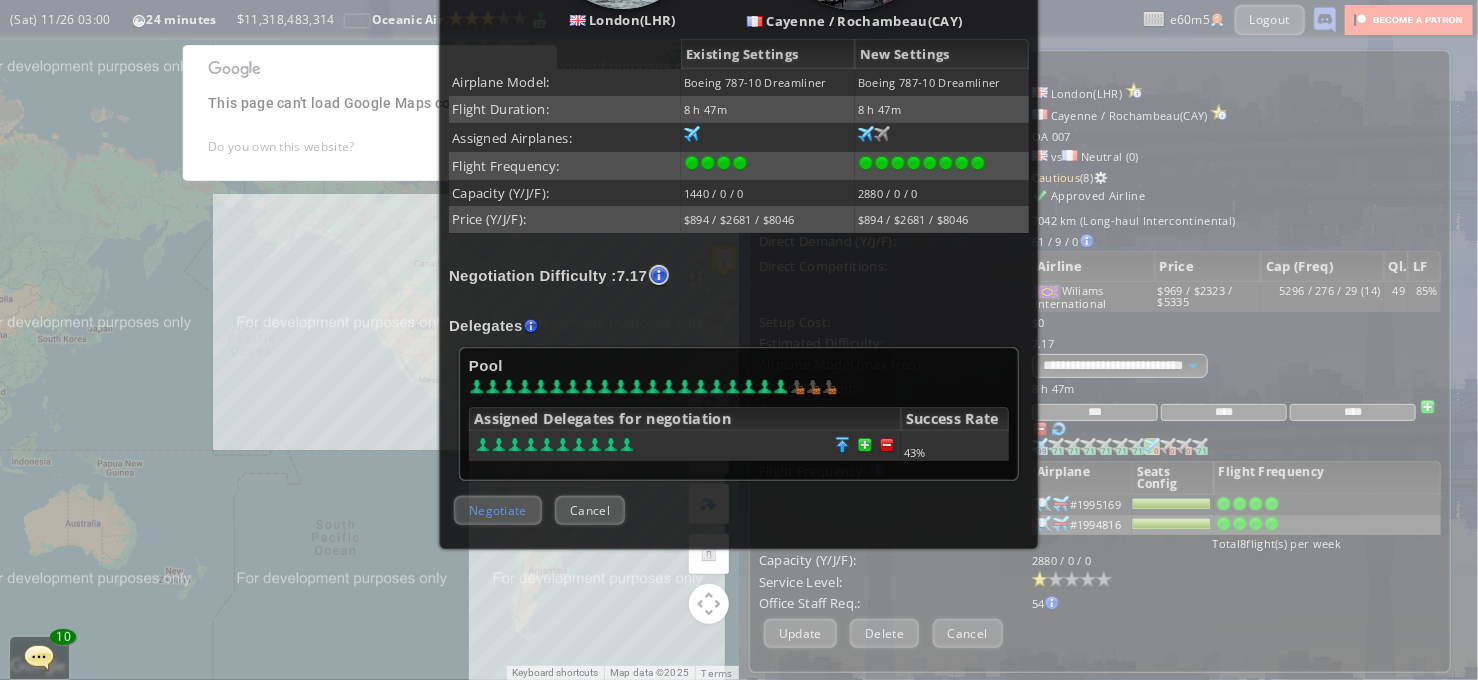 click on "Negotiate" at bounding box center [498, 510] 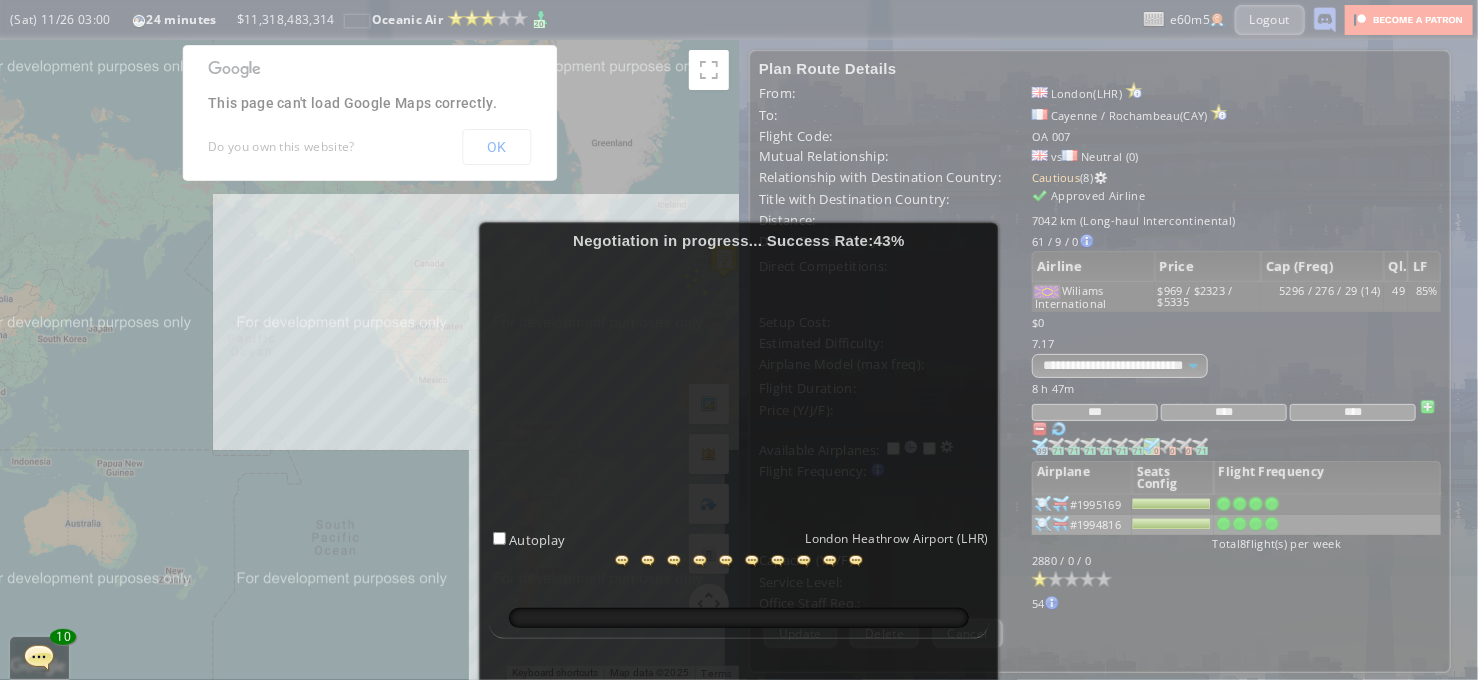 click at bounding box center (39, 657) 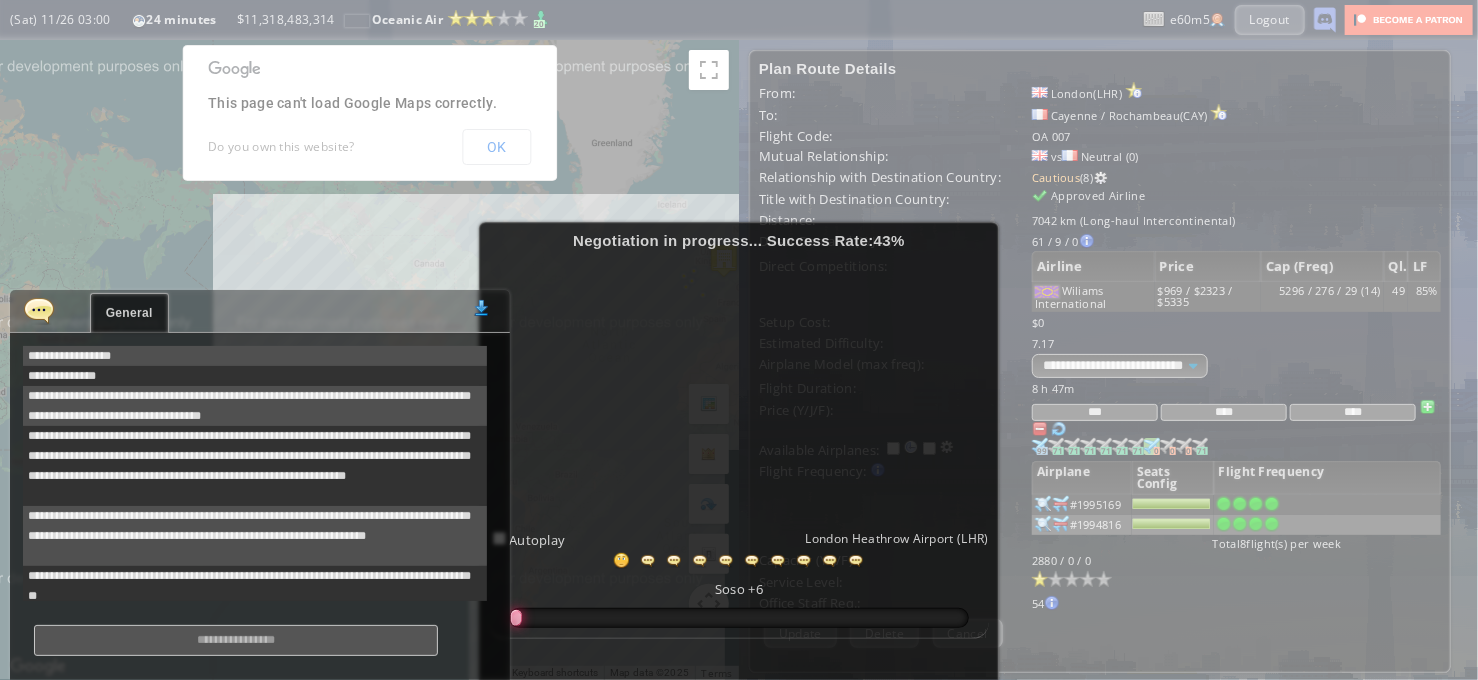 scroll, scrollTop: 700, scrollLeft: 0, axis: vertical 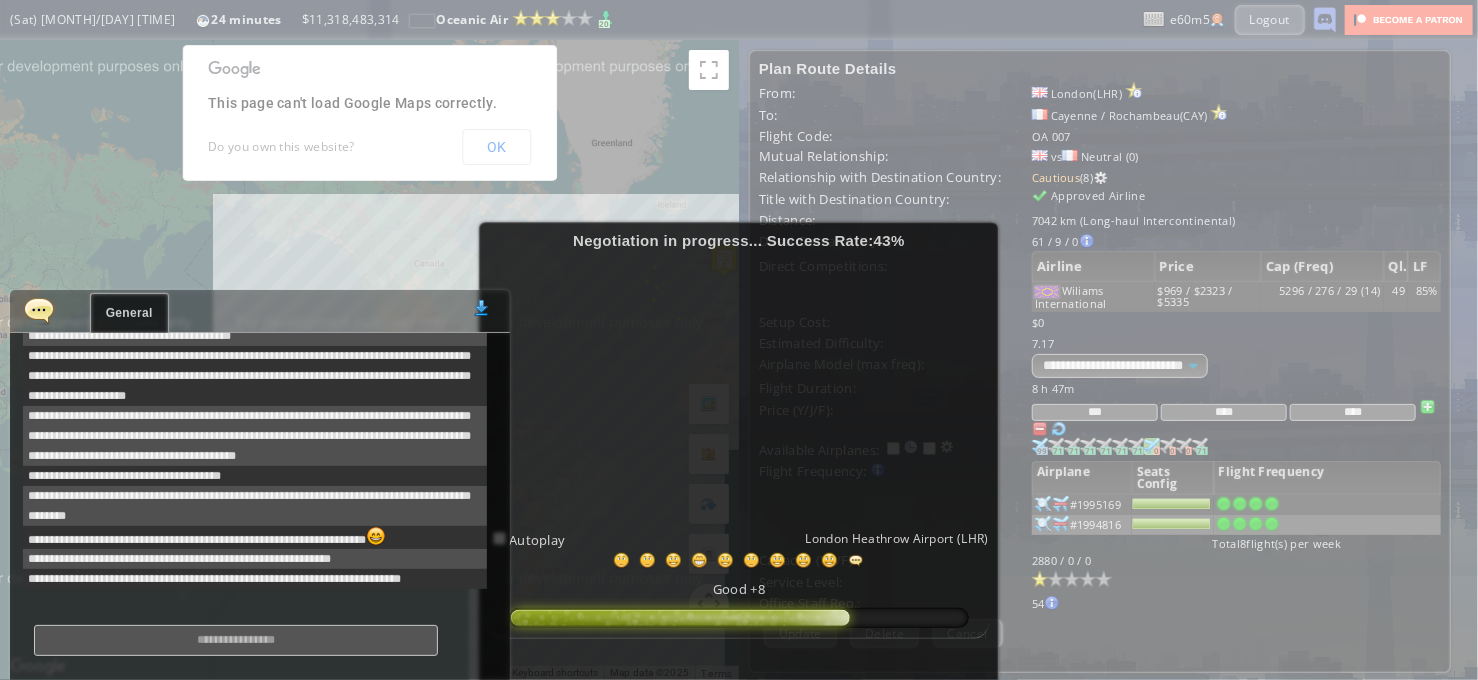 click at bounding box center [39, 310] 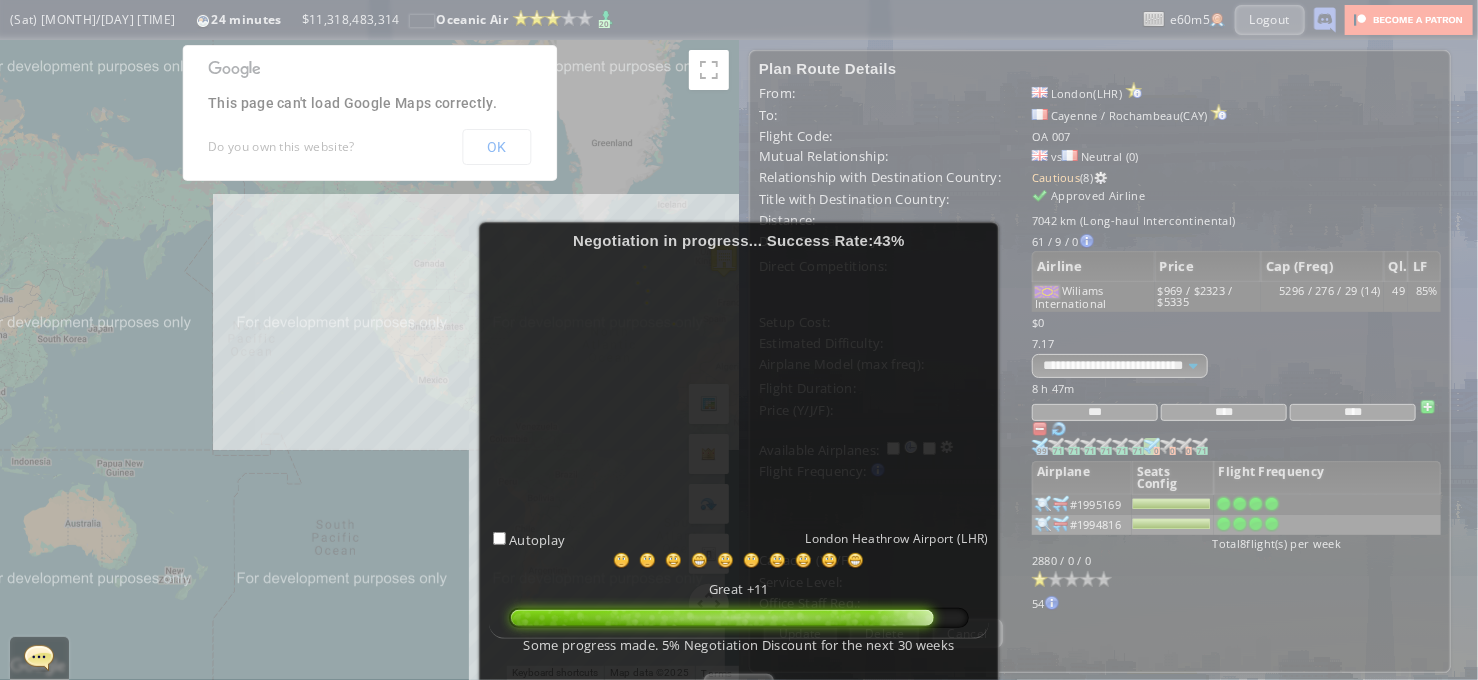 scroll, scrollTop: 100, scrollLeft: 0, axis: vertical 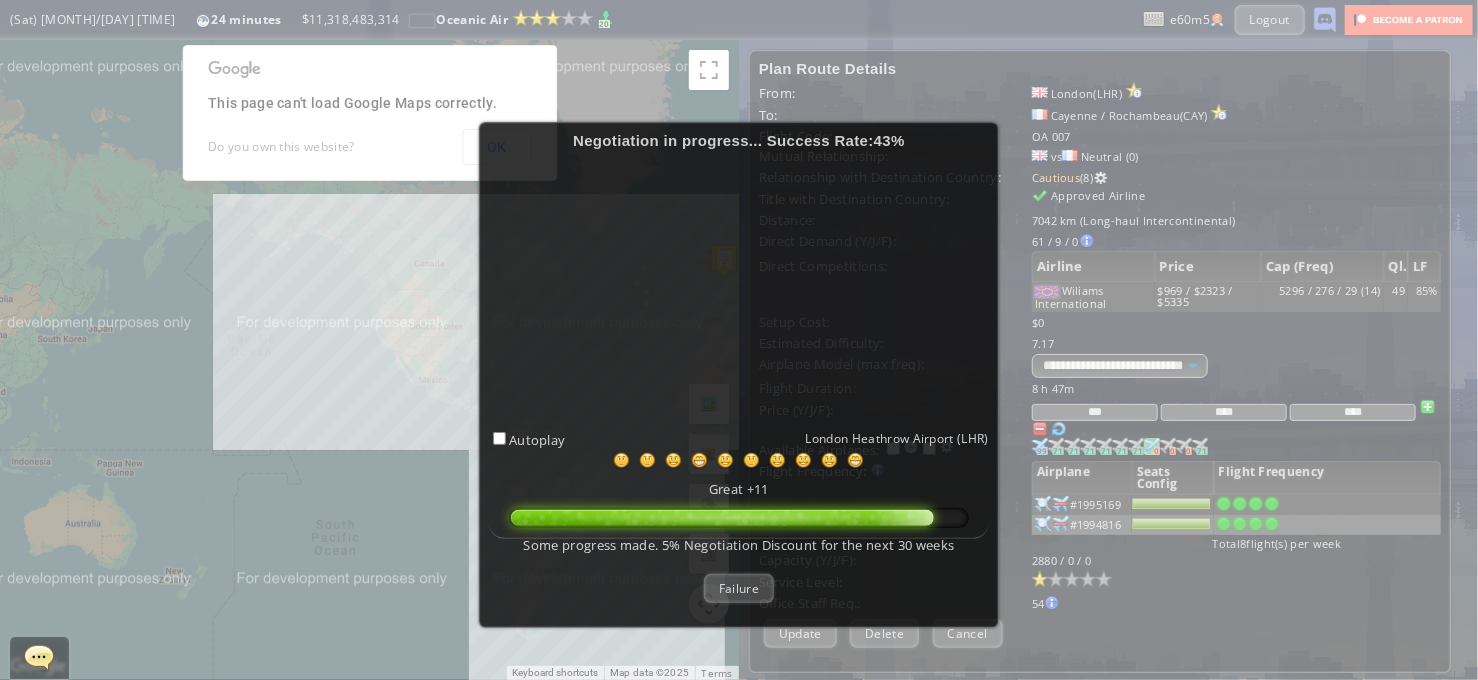 click on "Failure" at bounding box center (739, 588) 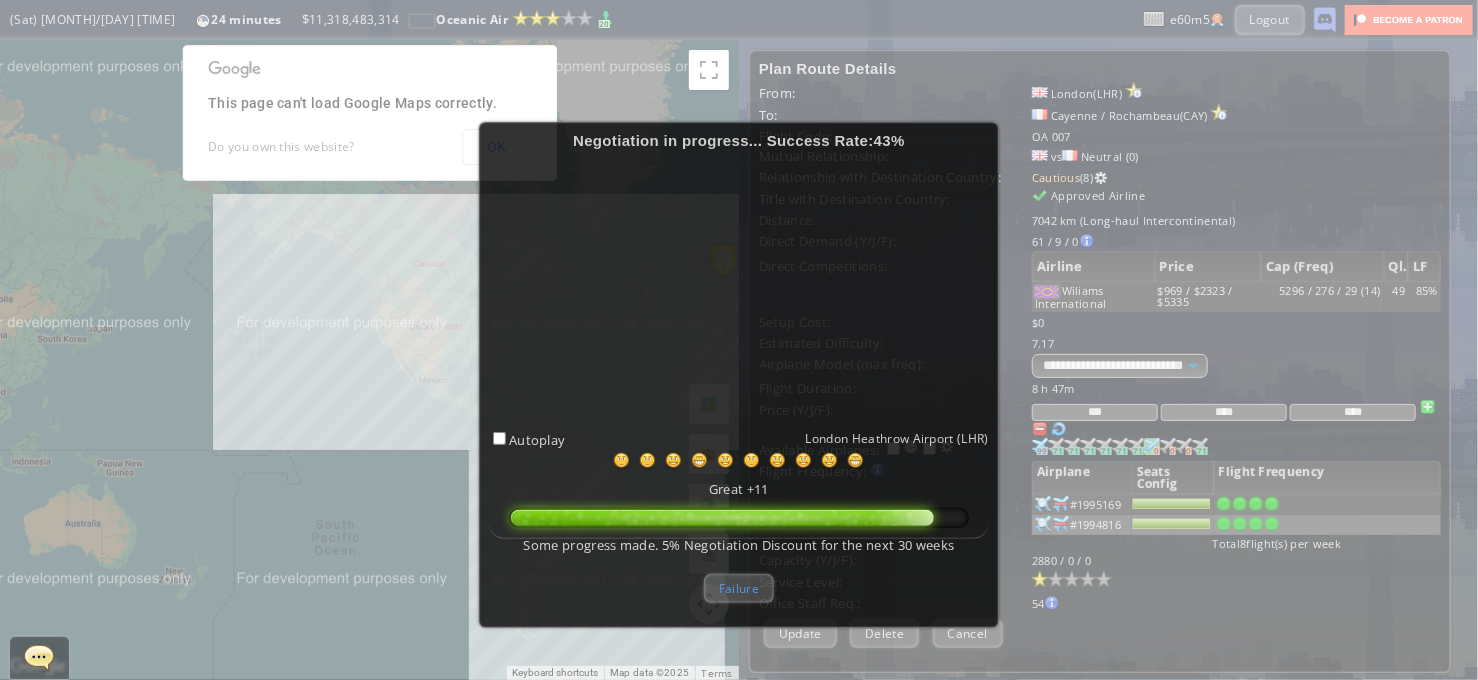 click on "Failure" at bounding box center (739, 588) 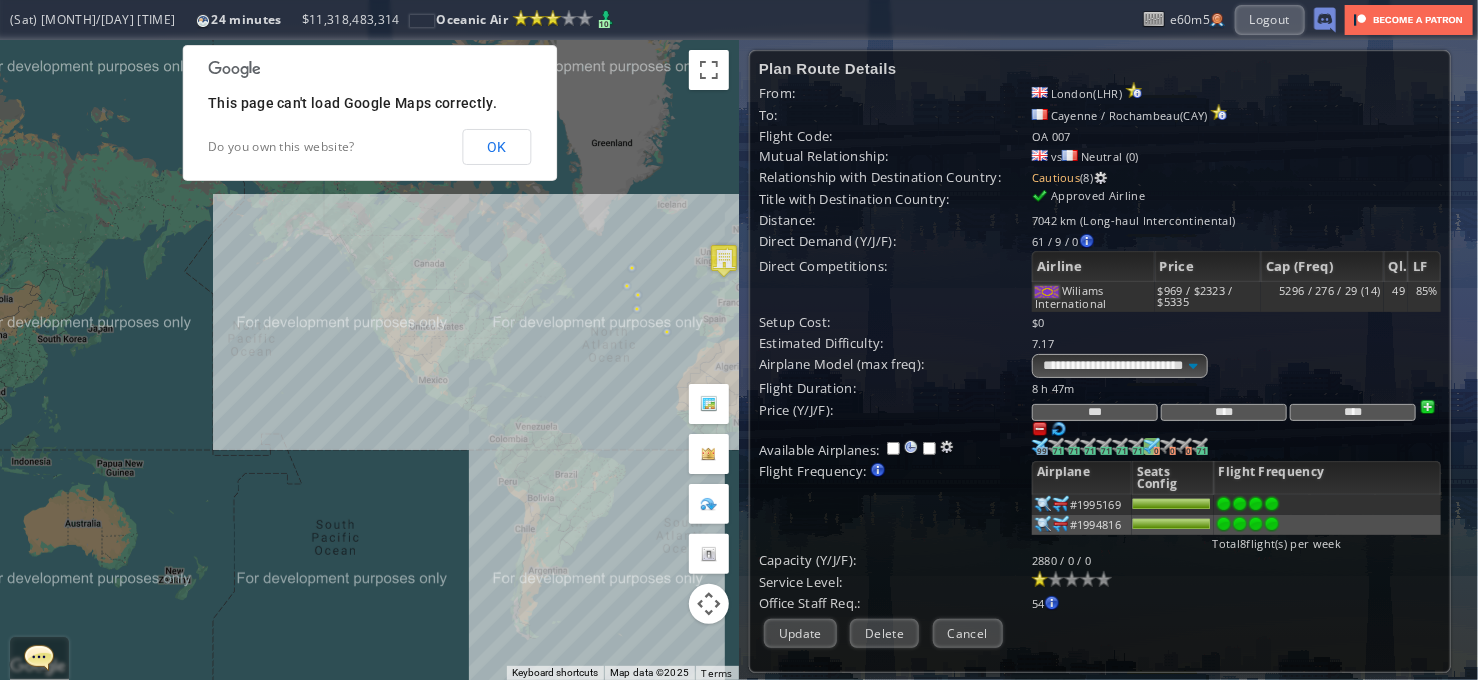 click at bounding box center (1272, 504) 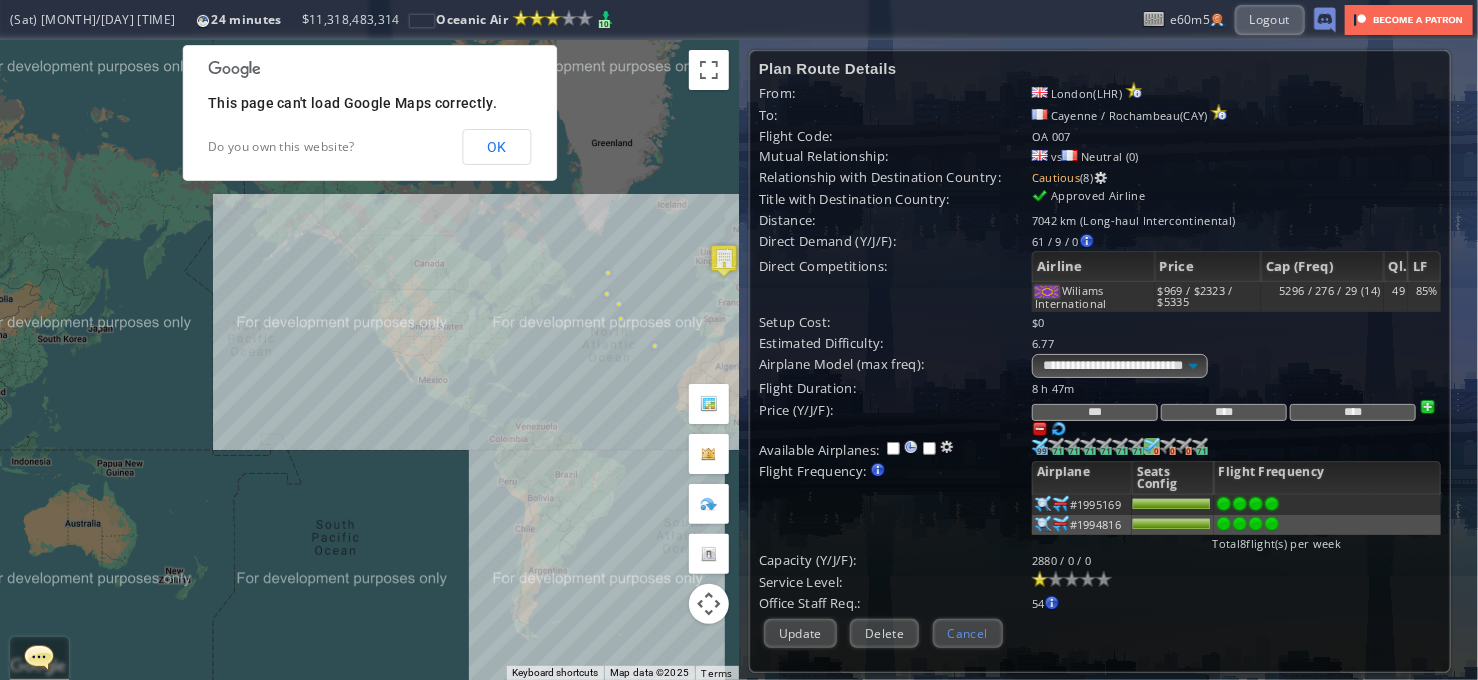 click on "Cancel" at bounding box center [968, 633] 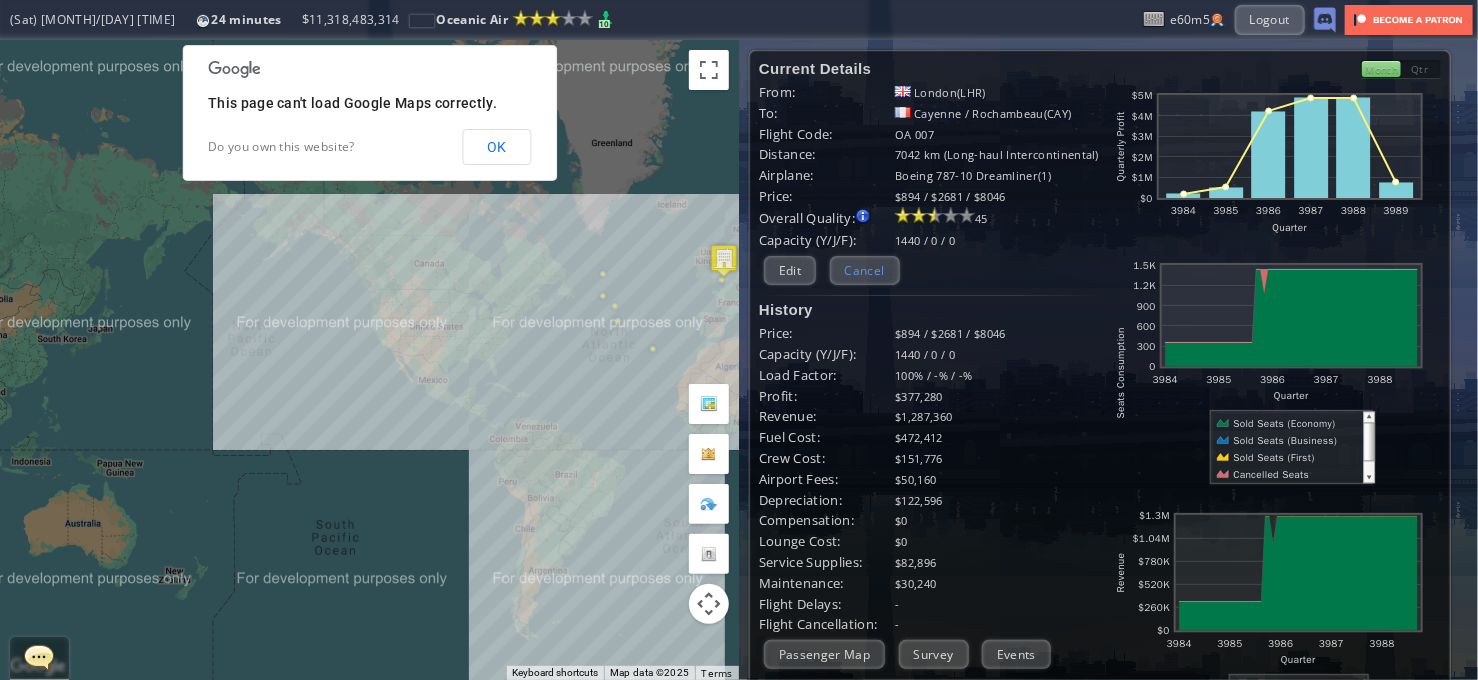 click on "Cancel" at bounding box center (865, 270) 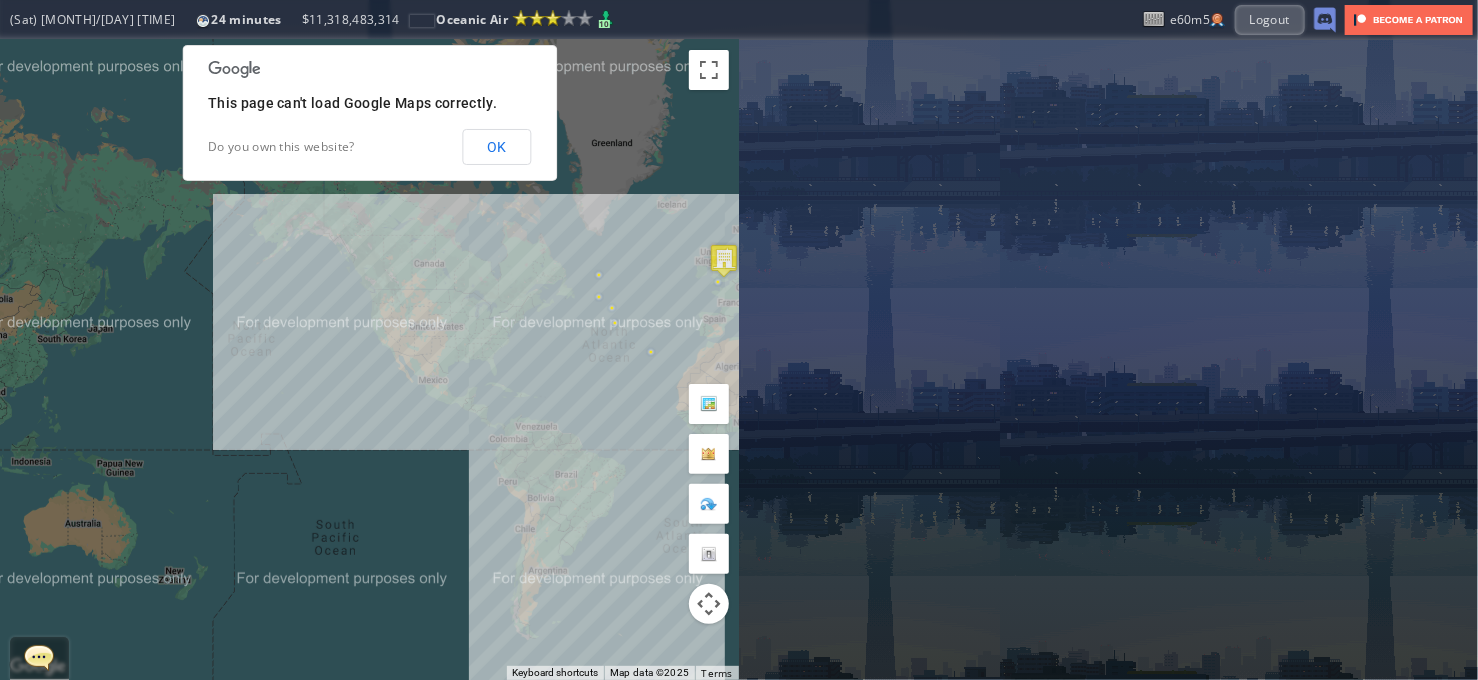 click at bounding box center [724, 260] 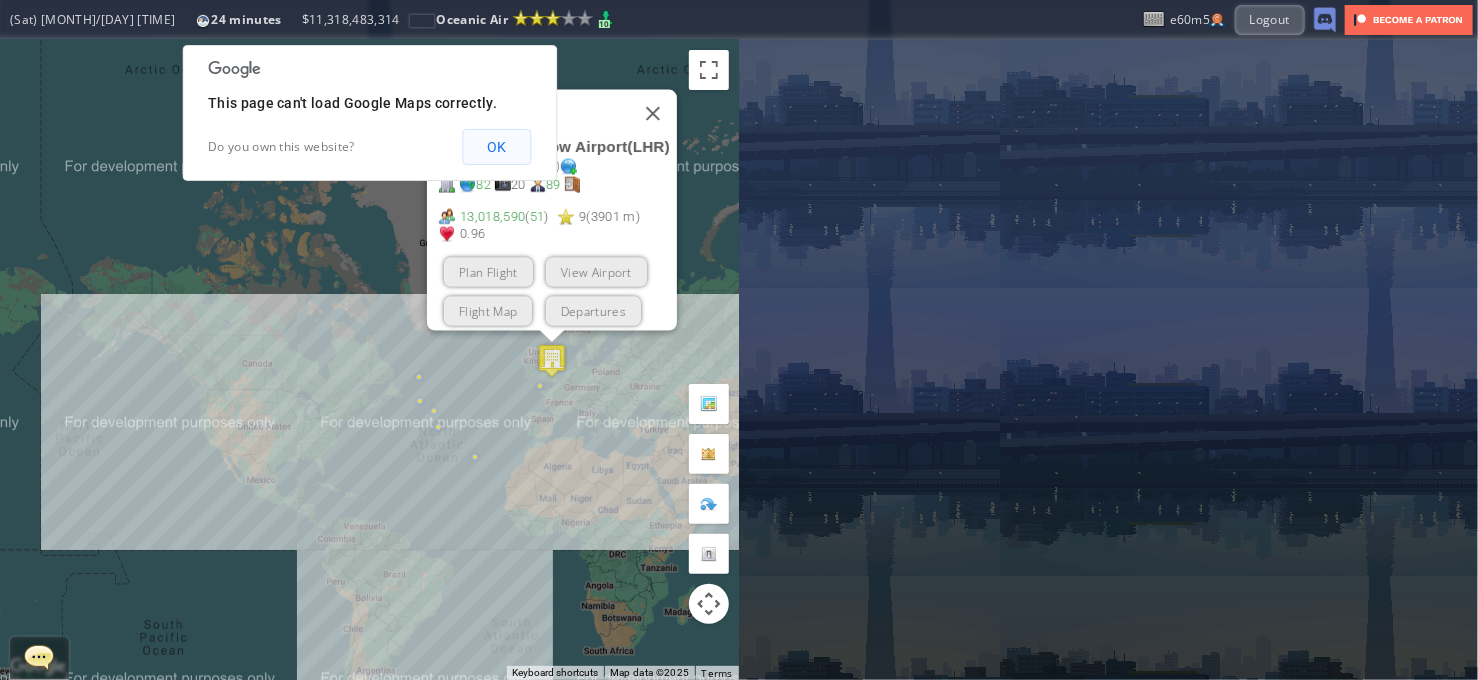 click on "OK" at bounding box center (496, 147) 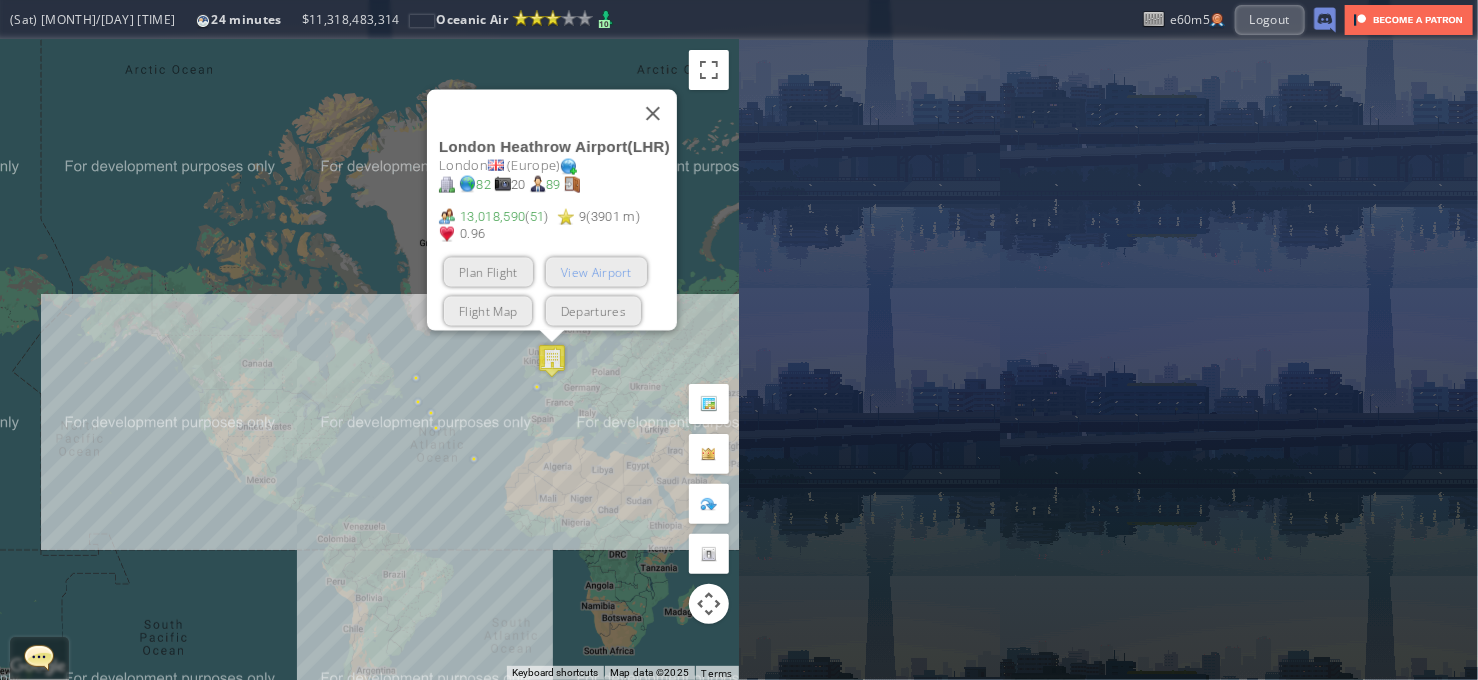 click on "View Airport" at bounding box center [595, 272] 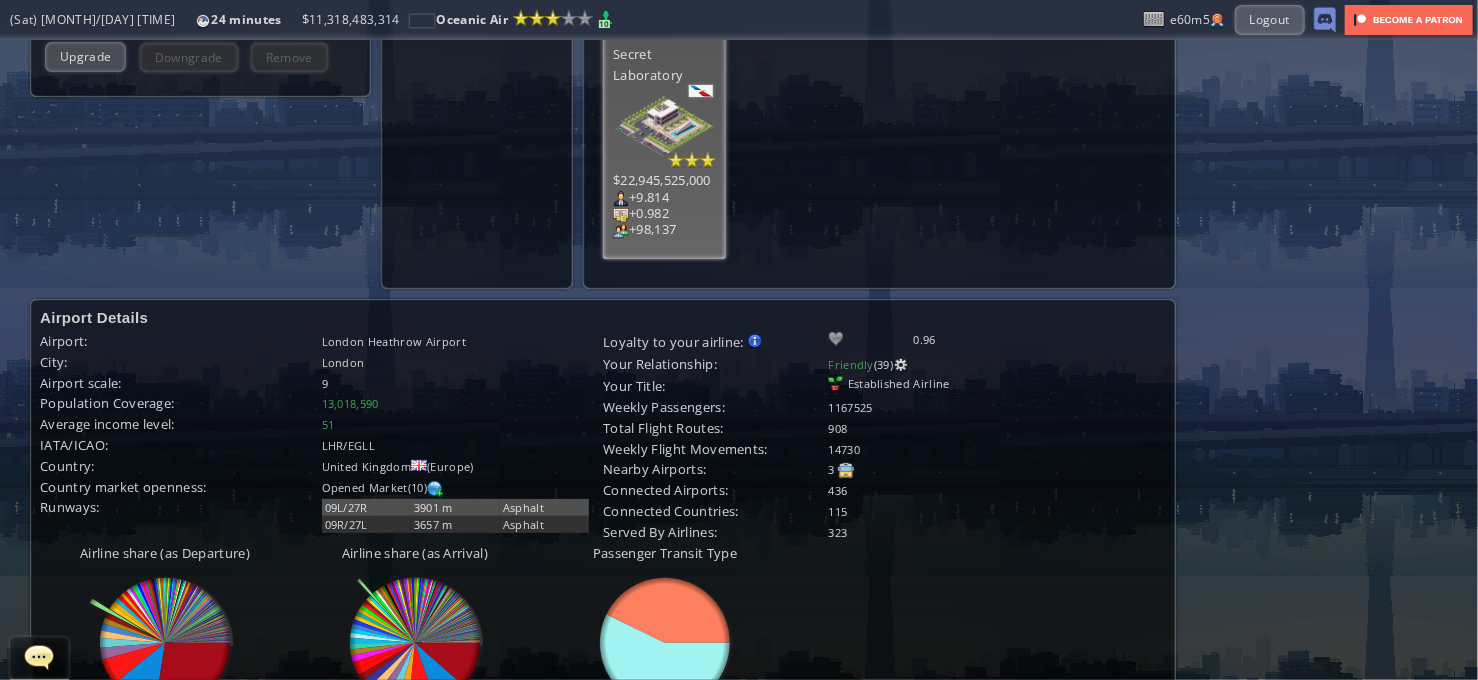scroll, scrollTop: 1100, scrollLeft: 0, axis: vertical 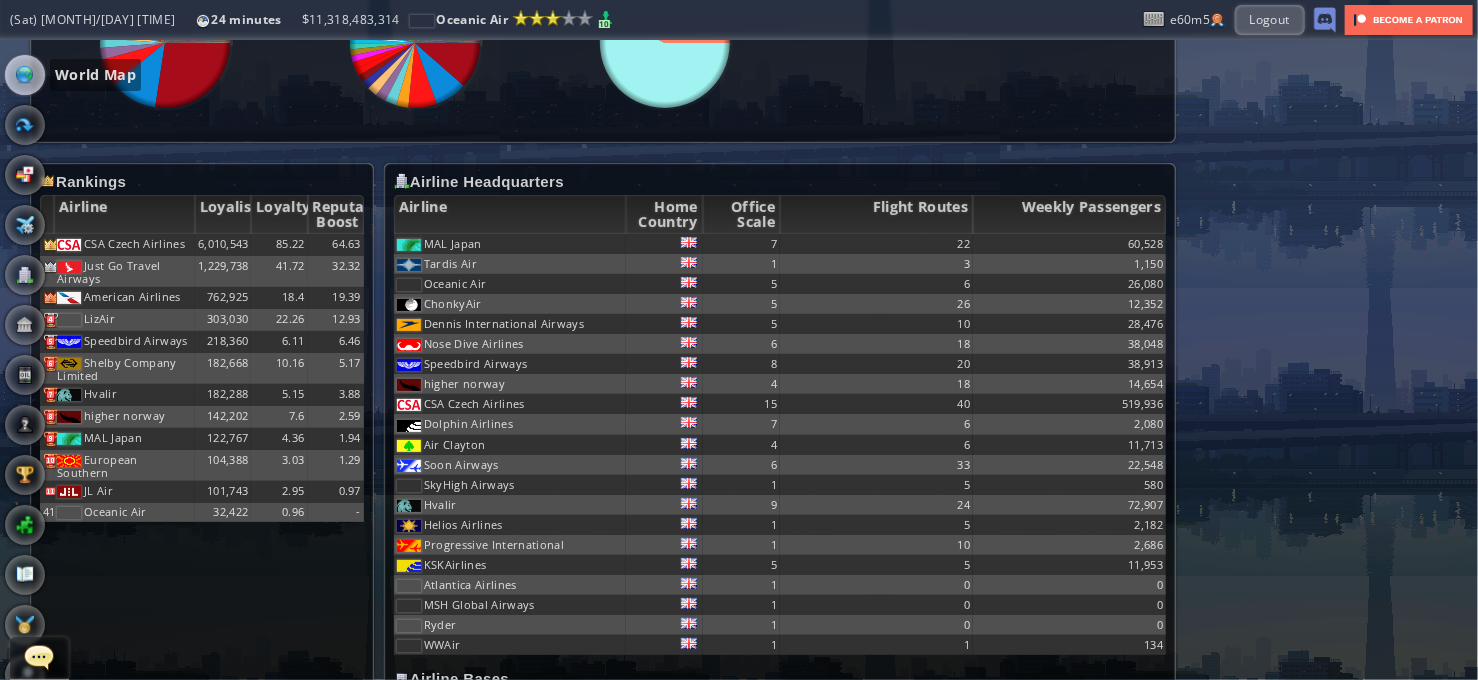 click at bounding box center [25, 75] 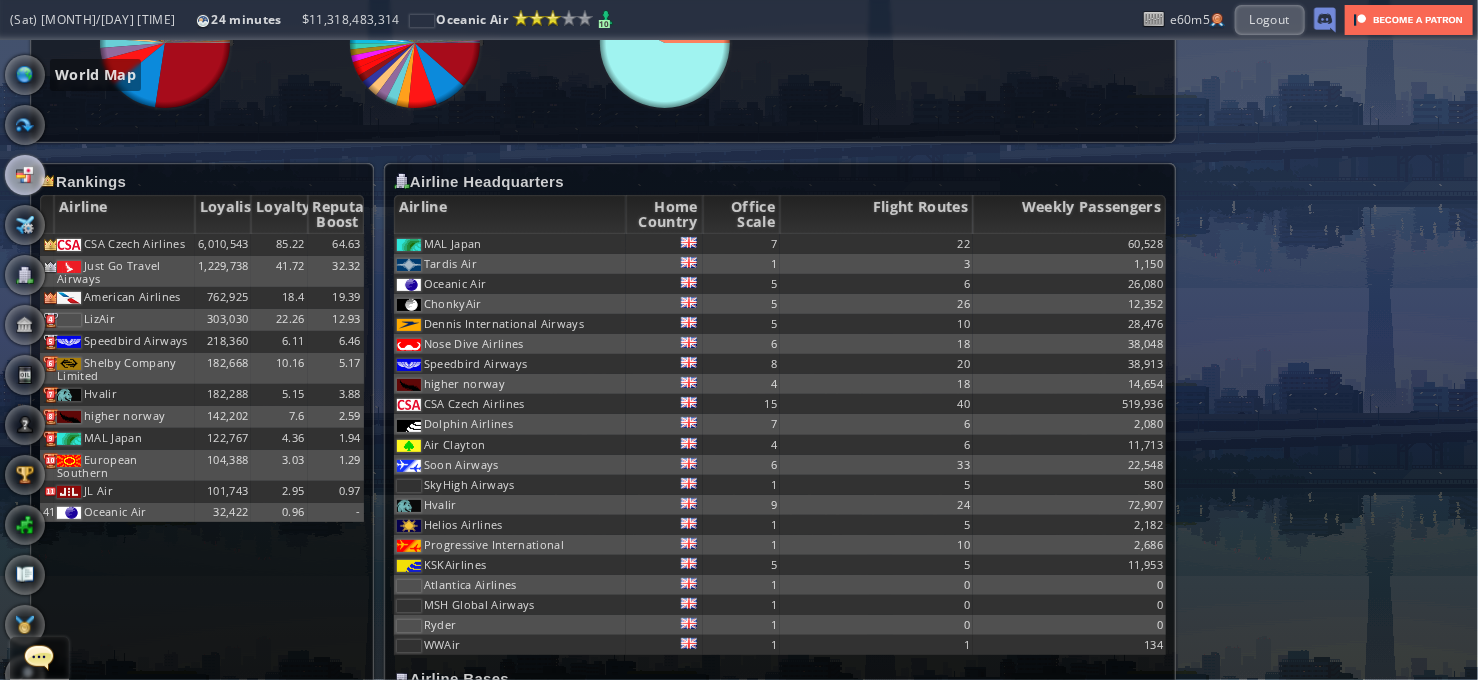 scroll, scrollTop: 0, scrollLeft: 0, axis: both 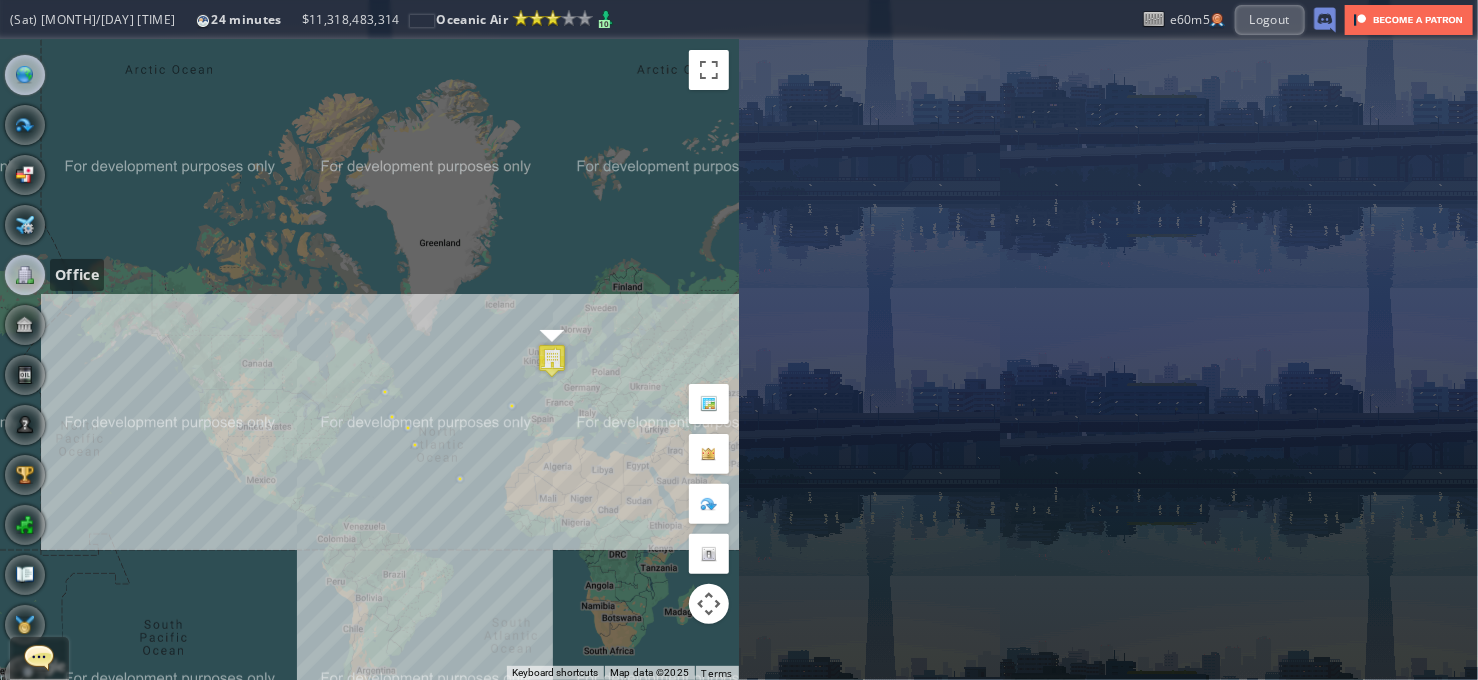 click at bounding box center [25, 275] 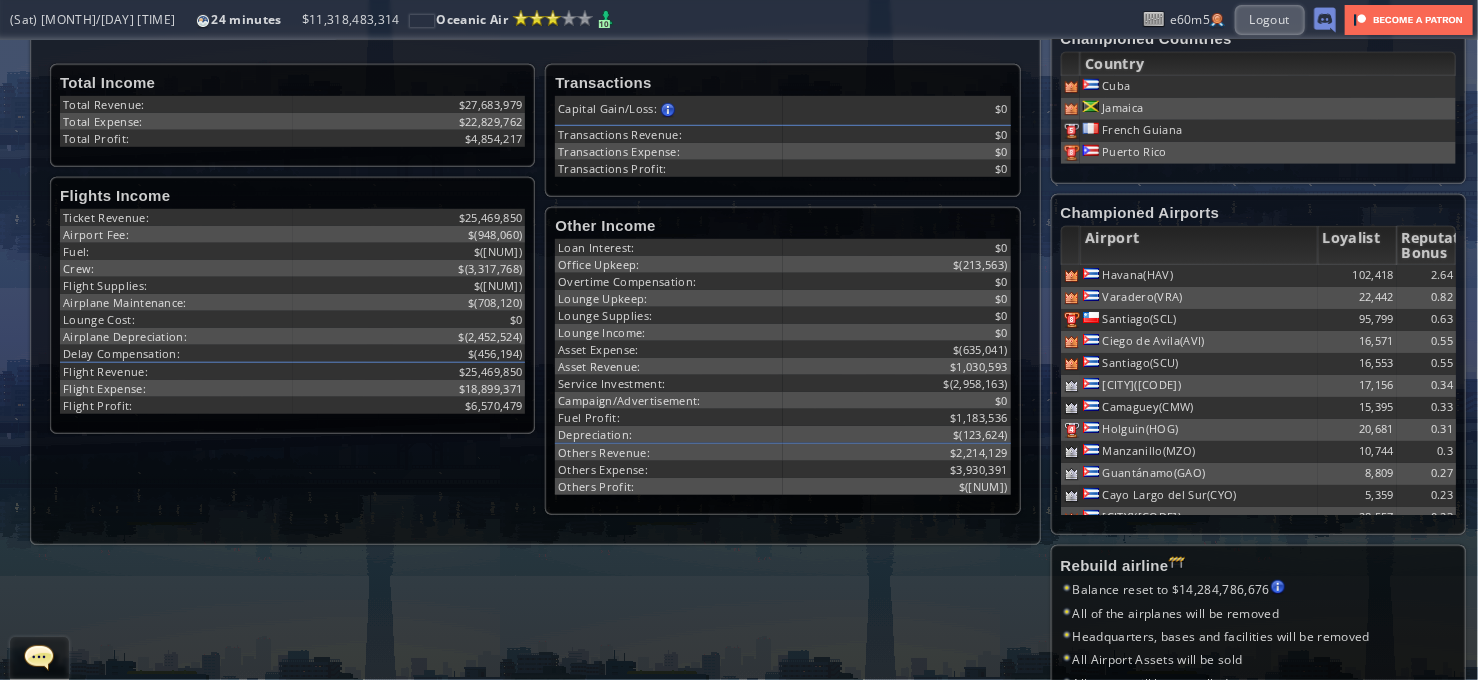 scroll, scrollTop: 879, scrollLeft: 0, axis: vertical 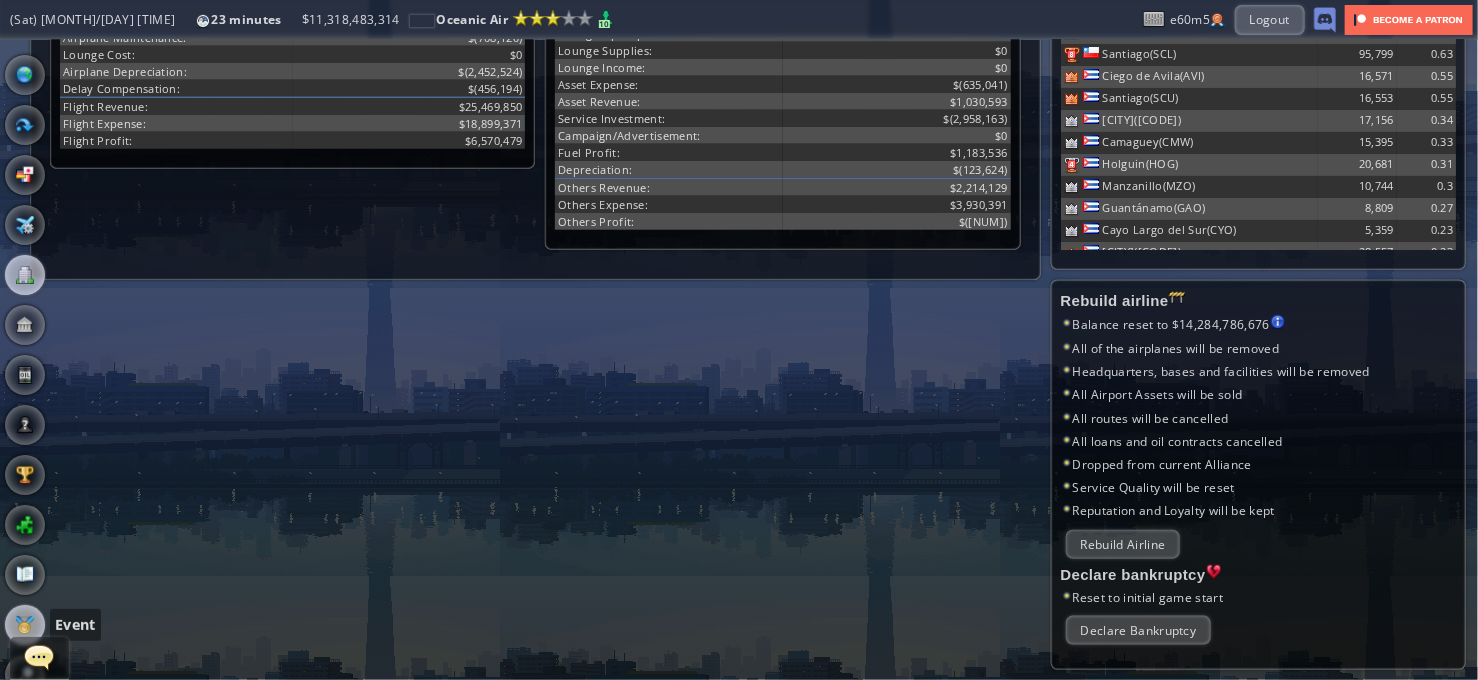 click at bounding box center [25, 625] 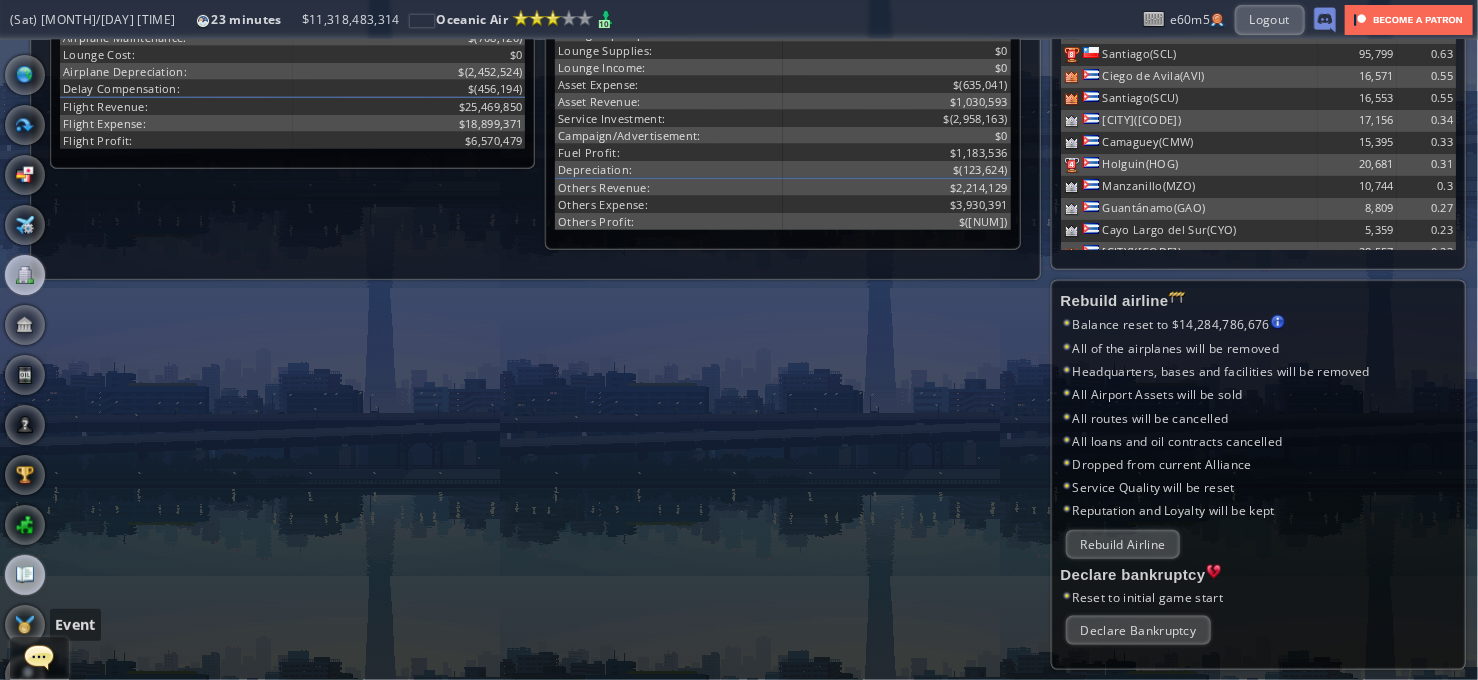 scroll, scrollTop: 0, scrollLeft: 0, axis: both 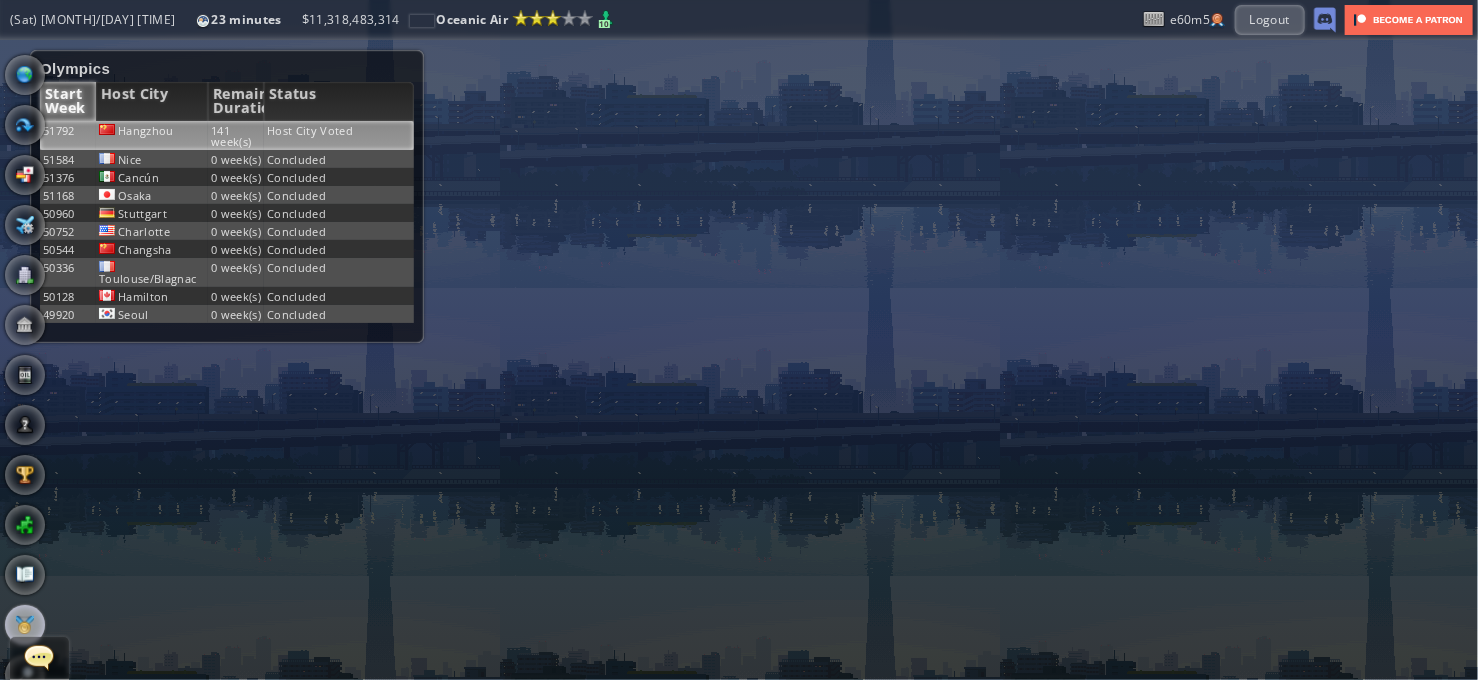 click on "Host City Voted" at bounding box center (339, 135) 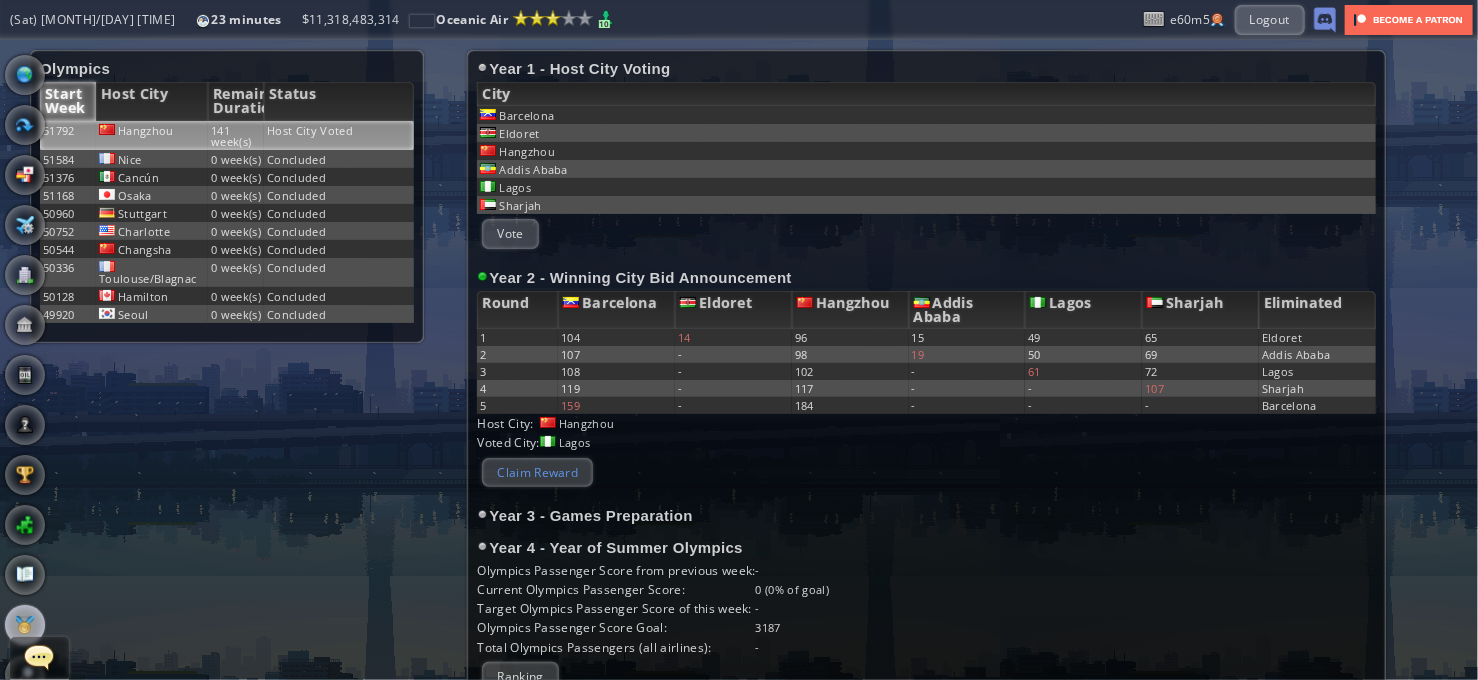 drag, startPoint x: 585, startPoint y: 456, endPoint x: 573, endPoint y: 463, distance: 13.892444 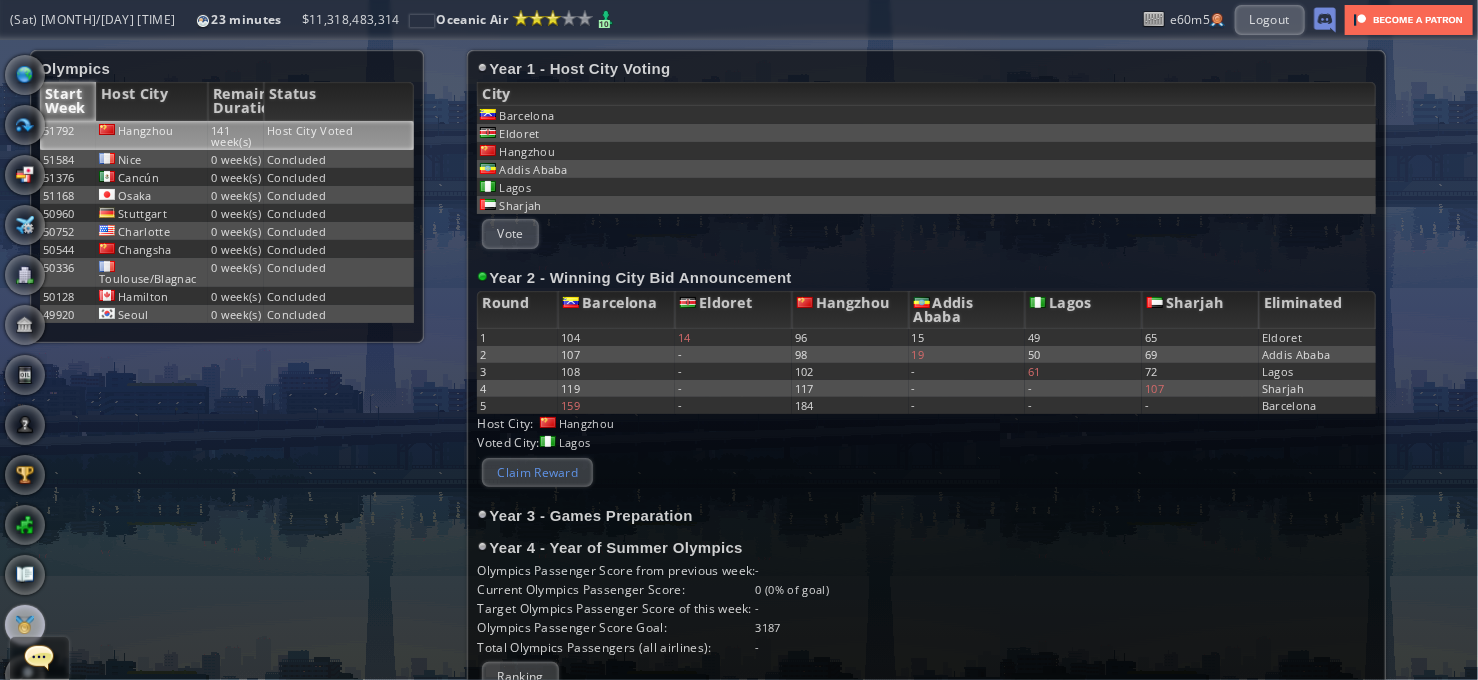 click on "Year 1 - Host City Voting
City
Barcelona Eldoret Hangzhou Addis Ababa Lagos Sharjah
Vote
Year 2 - Winning City Bid Announcement
Round Barcelona Eldoret Hangzhou Addis Ababa Lagos Sharjah Eliminated 1 104 14 96 15 49 65 Eldoret 2 107 - 98 19 50 69 Addis Ababa 3 107 - 102 - 61 72 Lagos 4 119 - 117 - - 107 Sharjah 5 159 - 184 - - - Barcelona
Host City:
Hangzhou
Voted City:
Lagos
Claimed Reward:
Claim Reward
Year 3 - Games Preparation
Year 4 - Year of Summer Olympics
Olympics Passenger Score from previous week:
-
Current Olympics Passenger Score:
[NUM] ([NUM]% of goal)
Target Olympics Passenger Score of this week:
-
3187" at bounding box center (926, 383) 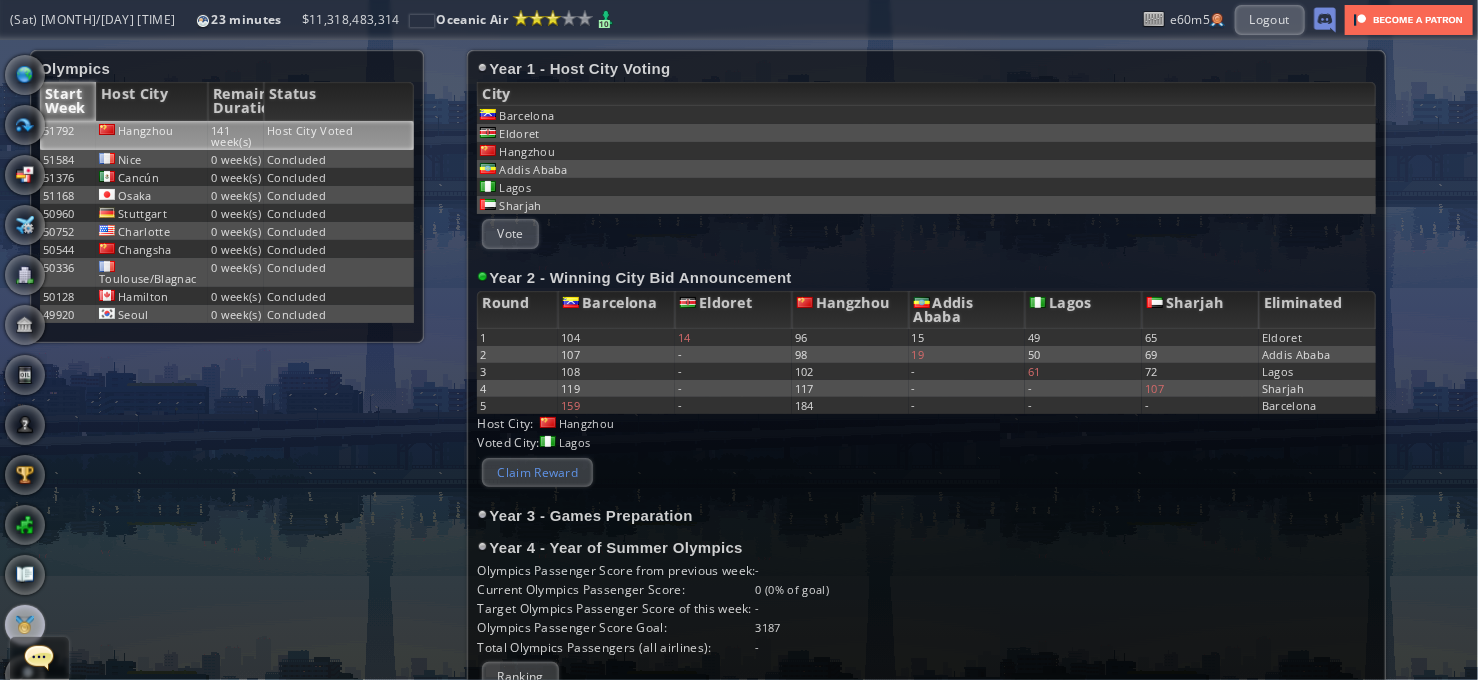 click on "Claim Reward" at bounding box center (537, 472) 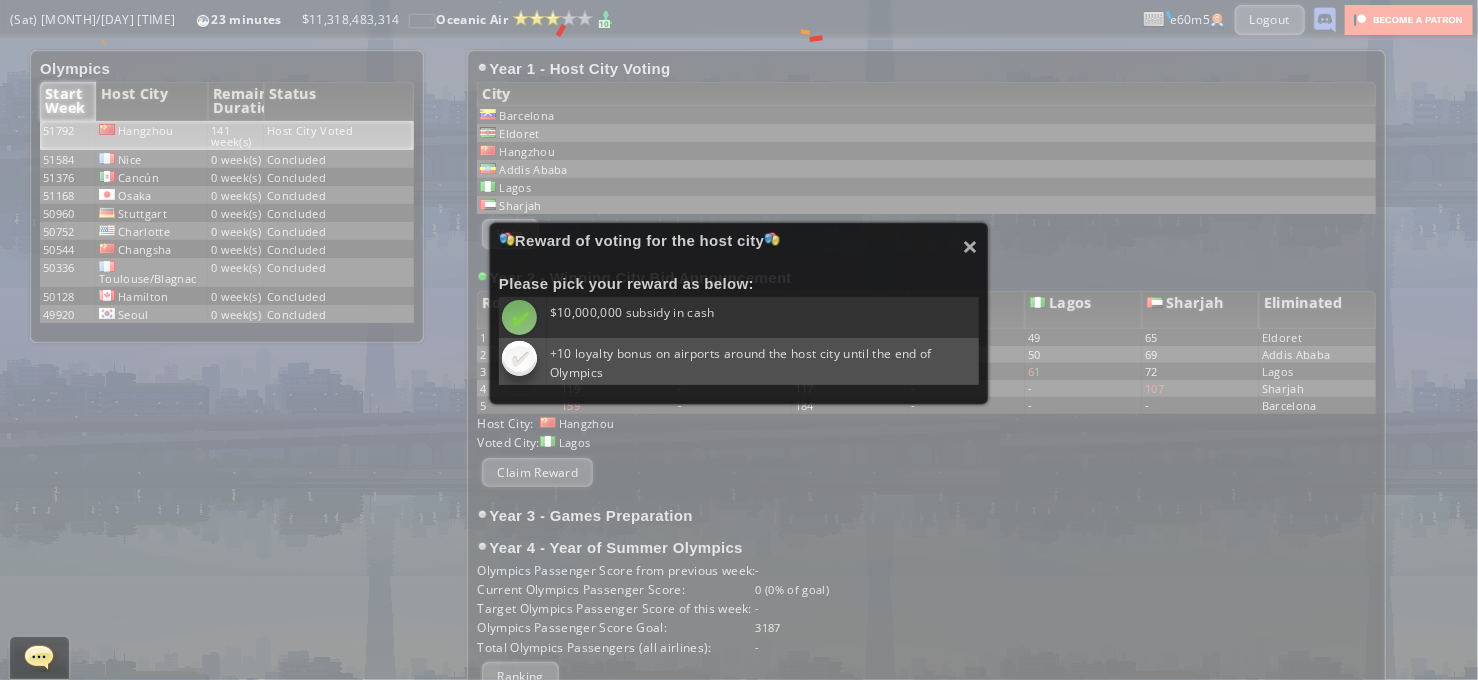 click at bounding box center (519, 317) 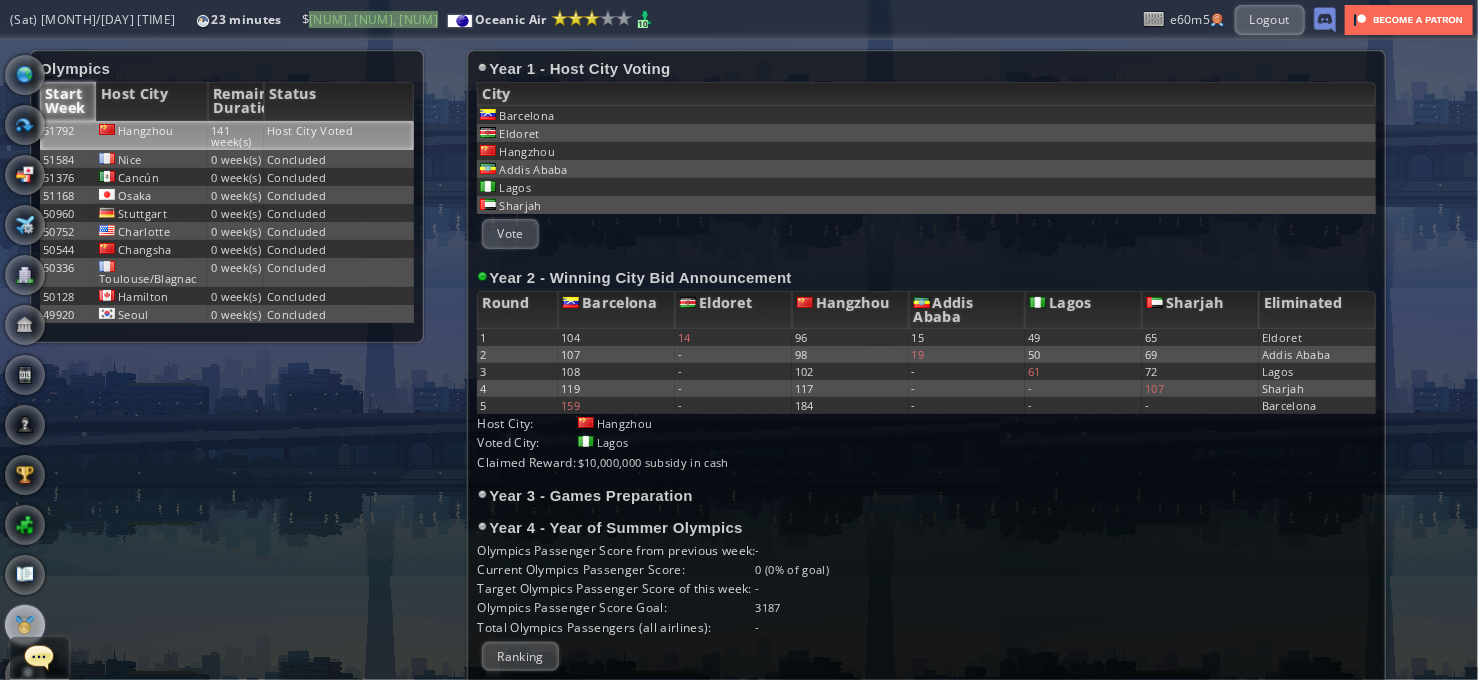 click at bounding box center (7, 340) 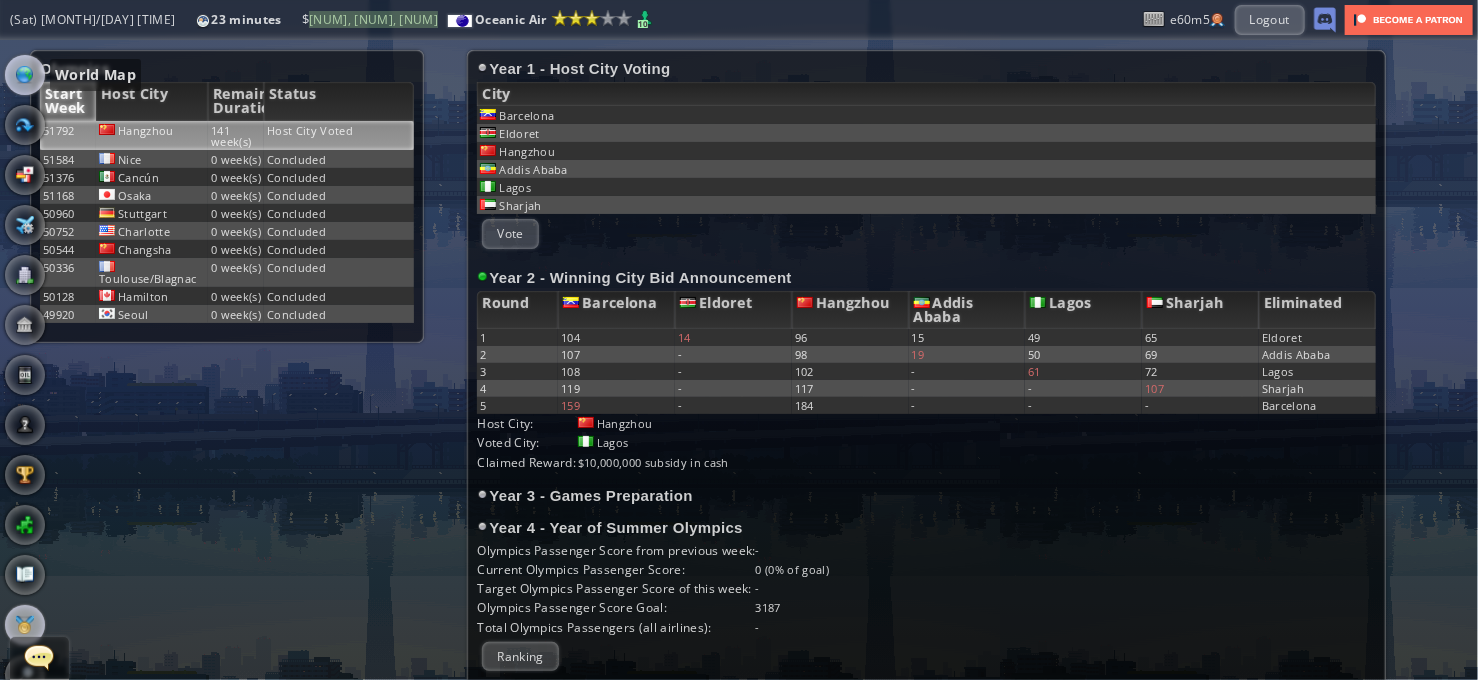 click at bounding box center (25, 75) 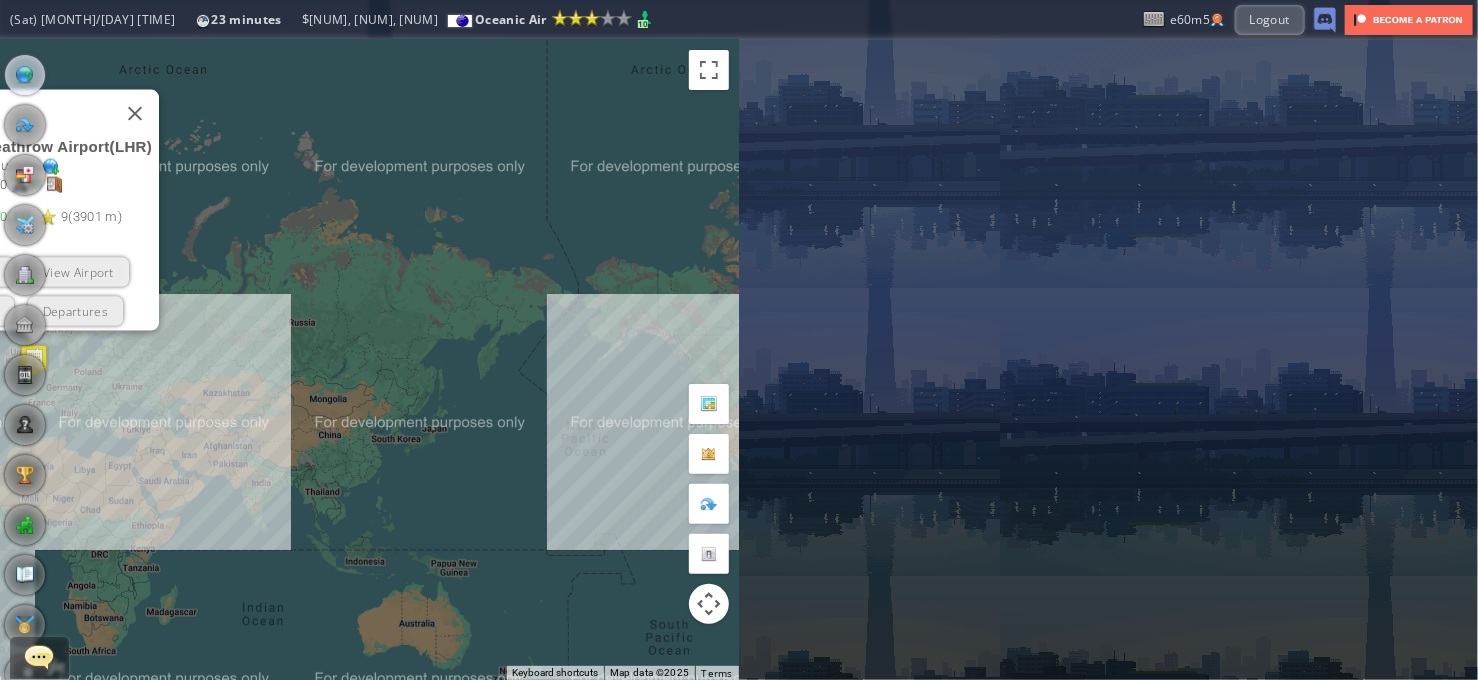 drag, startPoint x: 459, startPoint y: 235, endPoint x: 115, endPoint y: 231, distance: 344.02325 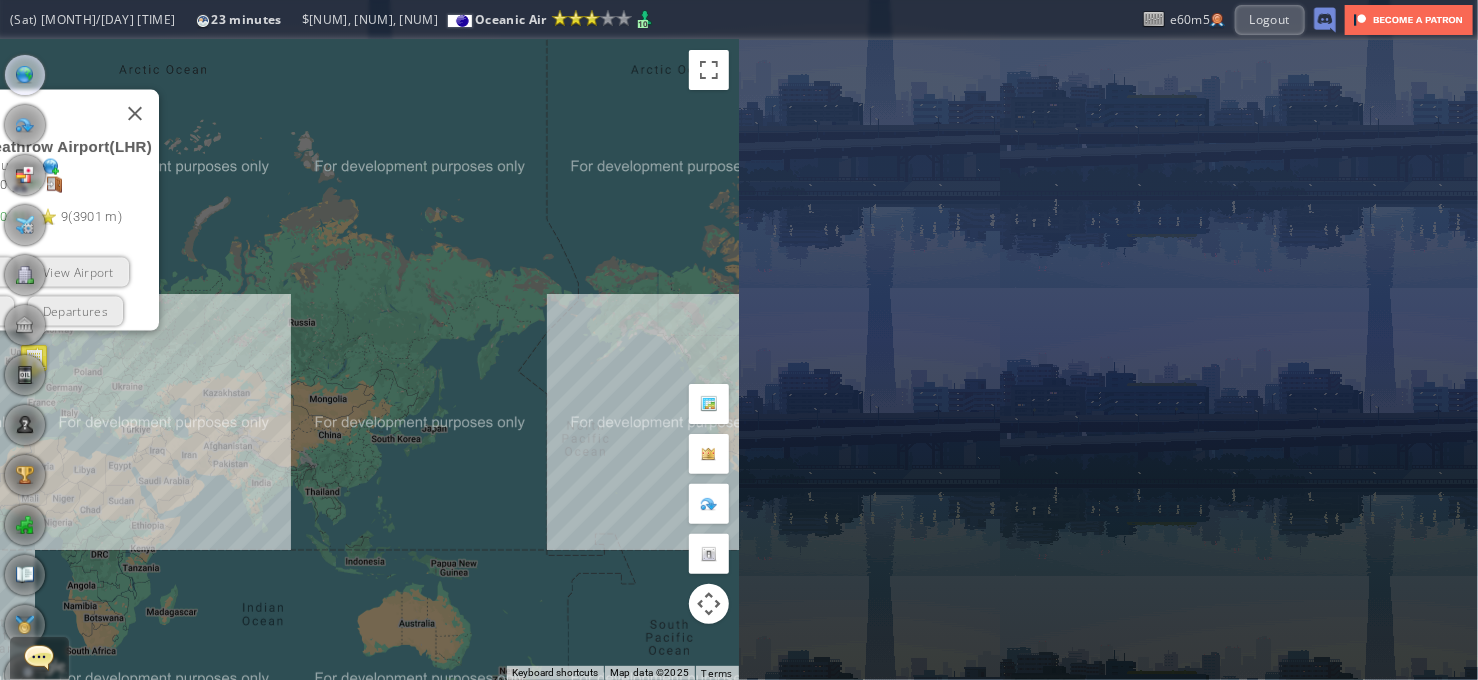 click on "To navigate, press the arrow keys.
[AIRPORT]  ( [CODE] )
[CITY]  ([CONTINENT])
[NUM] [NUM] [NUM]
[NUM], [NUM]  ( [NUM] )
[NUM]  ( [NUM] m )
[NUM]
Plan Flight
View Airport
Flight Map
Departures" at bounding box center (369, 360) 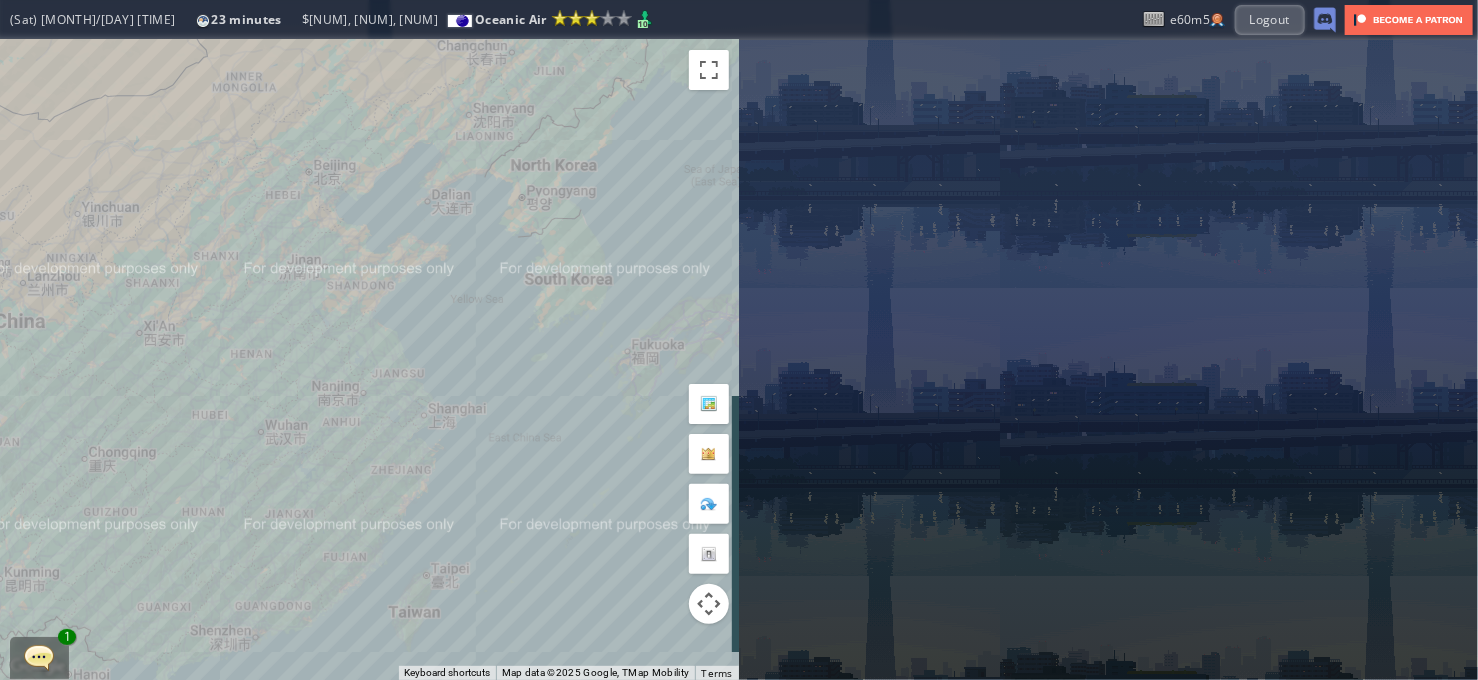 click on "To navigate, press the arrow keys.
[AIRPORT]  ( [CODE] )
[CITY]  ([CONTINENT])
[NUM] [NUM] [NUM]
[NUM], [NUM]  ( [NUM] )
[NUM]  ( [NUM] m )
[NUM]
Plan Flight
View Airport
Flight Map
Departures" at bounding box center (369, 360) 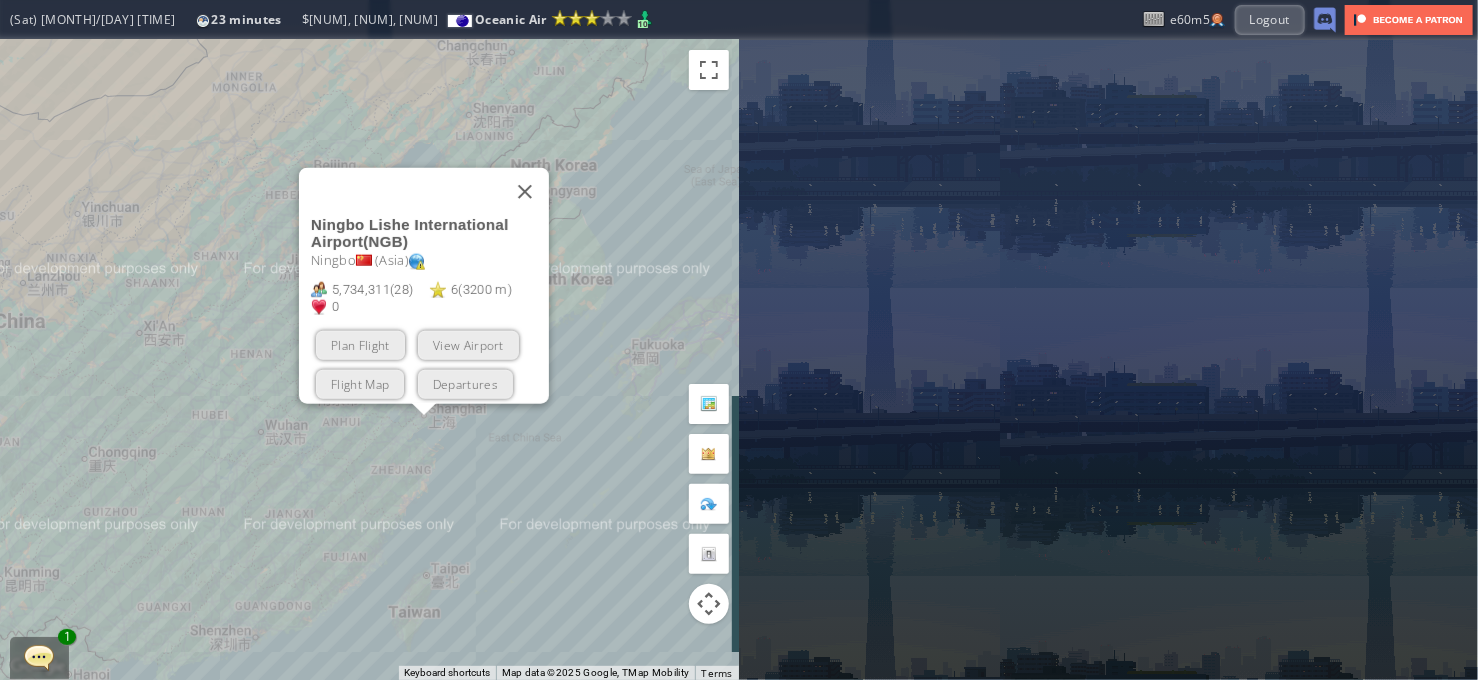 click on "To navigate, press the arrow keys.
[AIRPORT]  ( [CODE] )
[CITY]  ([CONTINENT])
[NUM], [NUM]  ( [NUM] )
[NUM]  ( [NUM] m )
[NUM]
Plan Flight
View Airport
Flight Map
Departures" at bounding box center [369, 360] 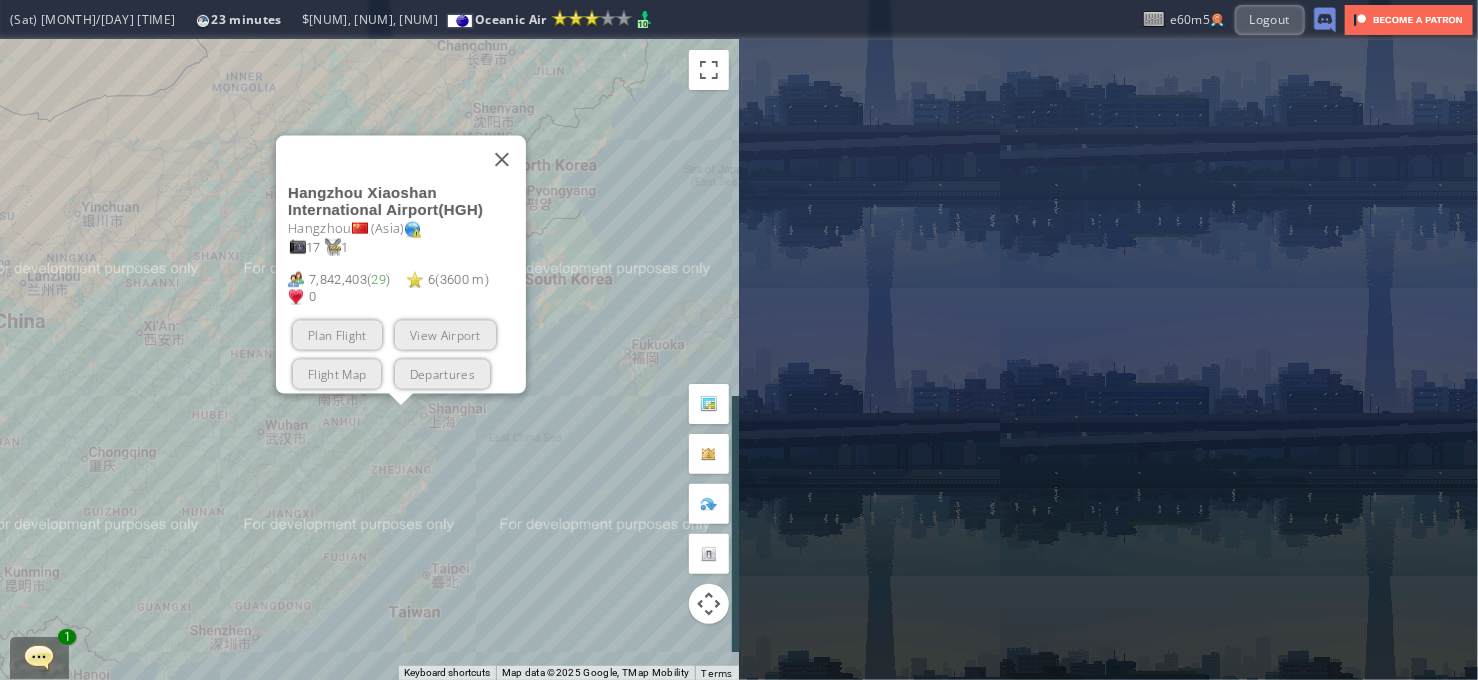 click on "Plan Flight" at bounding box center (337, 335) 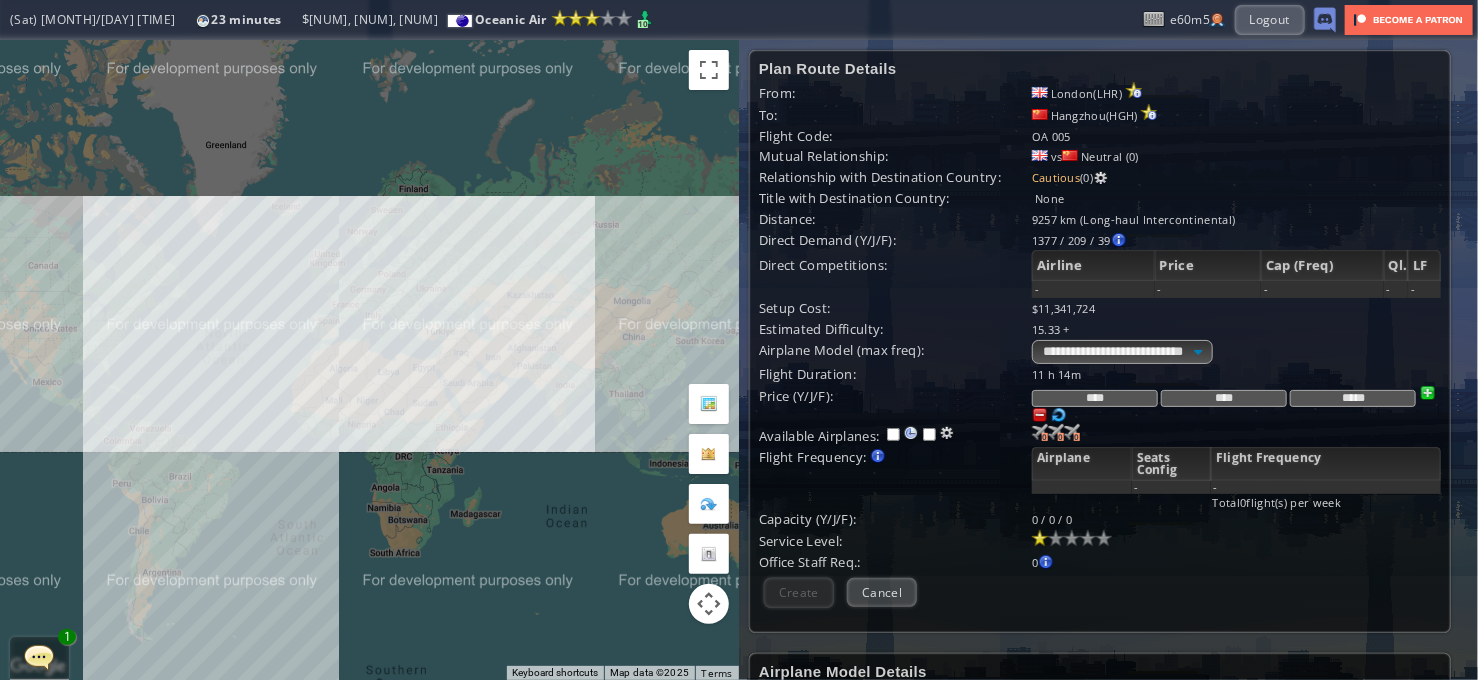 drag, startPoint x: 256, startPoint y: 319, endPoint x: 583, endPoint y: 342, distance: 327.80786 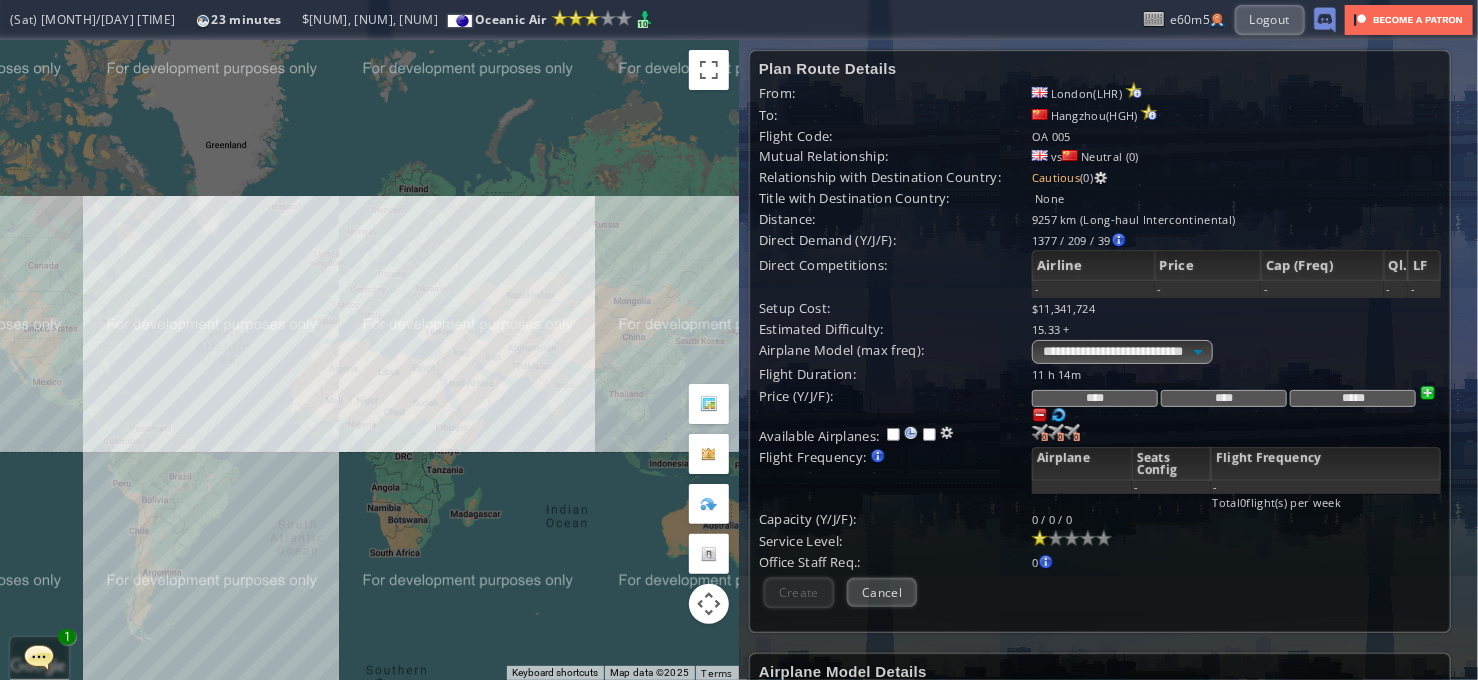 click on "To navigate, press the arrow keys." at bounding box center (369, 360) 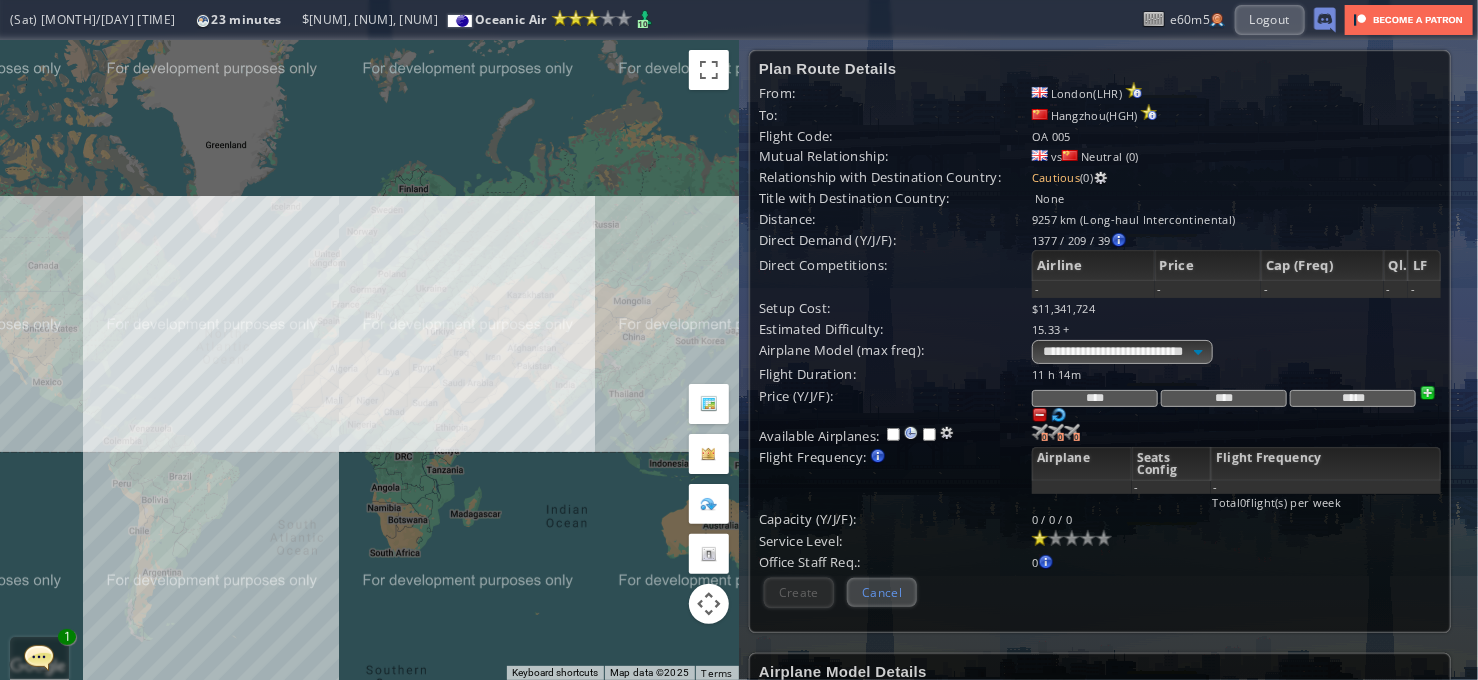 click on "Cancel" at bounding box center (882, 592) 